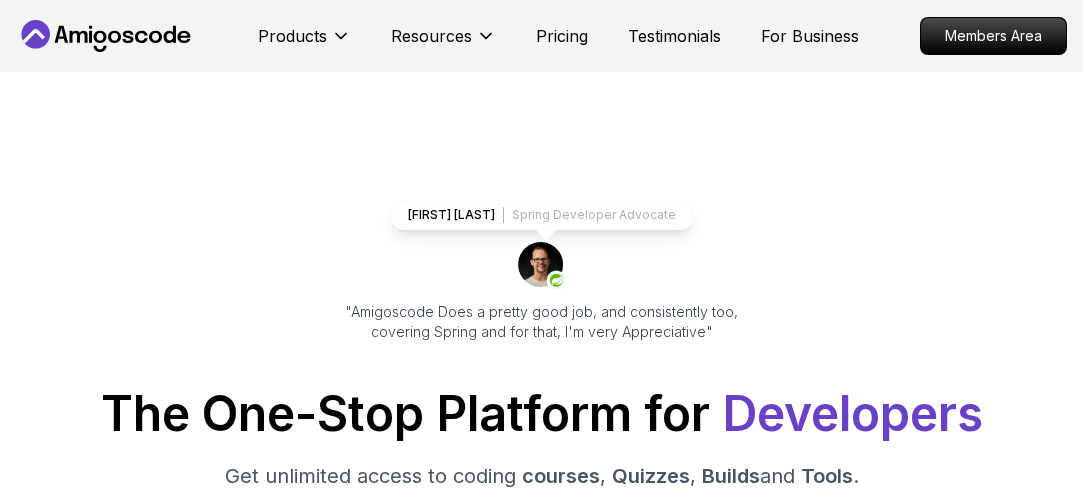 scroll, scrollTop: 500, scrollLeft: 0, axis: vertical 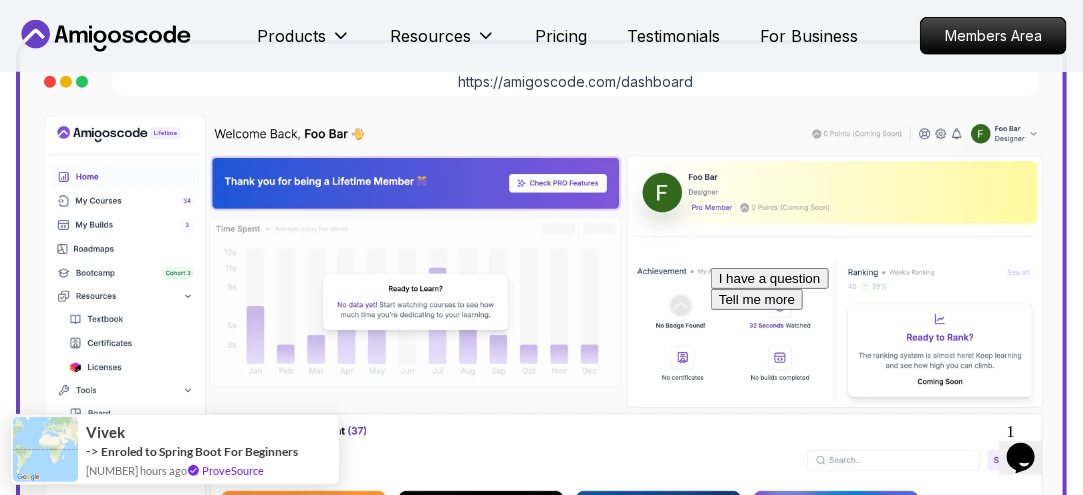click on "Products Products Portfolly The one-click portfolio builder for developers Courses Comprehensive coding courses Builds Learn by building real projects Bootcamp Unlock your journey with our 10 week bootcamp Roadmaps A comprehensive guide and instruction manual for all courses Textbook for students A comprehensive guide and instruction manual for all courses Amigoscode 2.0 Out Now The Ultimate guide to gaining points and unlocking rewards [MONTH] [DAY], [YEAR] Resources Pricing Testimonials For Business Members Area" at bounding box center [541, 36] 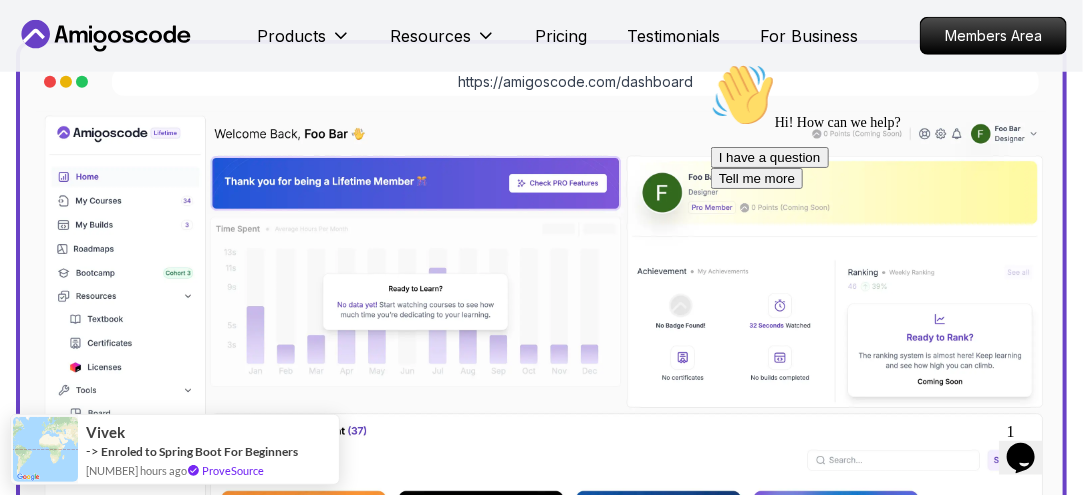 scroll, scrollTop: 700, scrollLeft: 0, axis: vertical 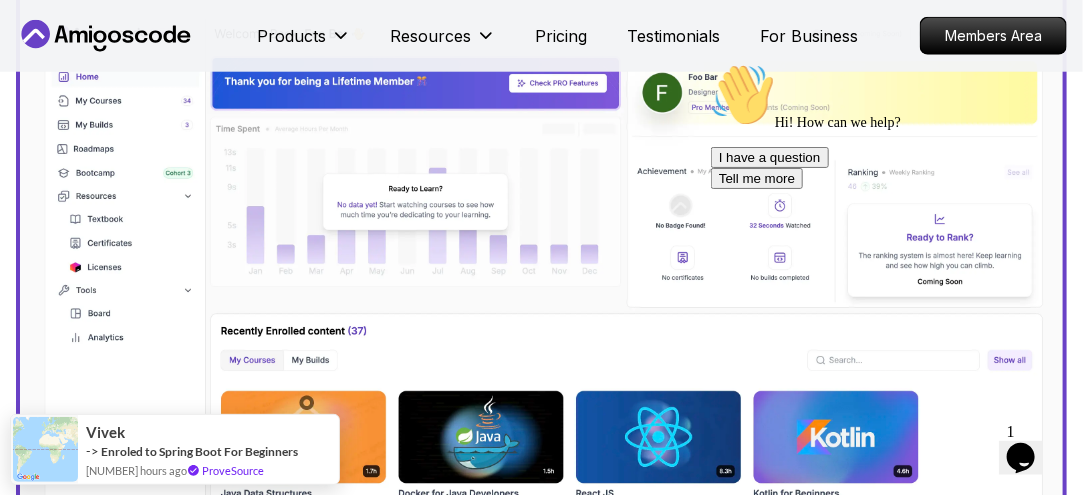 click on "[FIRST] [LAST] Developer Advocate "Amigoscode Does a pretty good job, and consistently too, covering Spring and for that, I'm very Appreciative" The One-Stop Platform for Developers Get unlimited access to coding courses , Quizzes , Builds and Tools . Start your journey or level up your career with Amigoscode today! Start for Free https://amigoscode.com/dashboard" at bounding box center [541, 69] 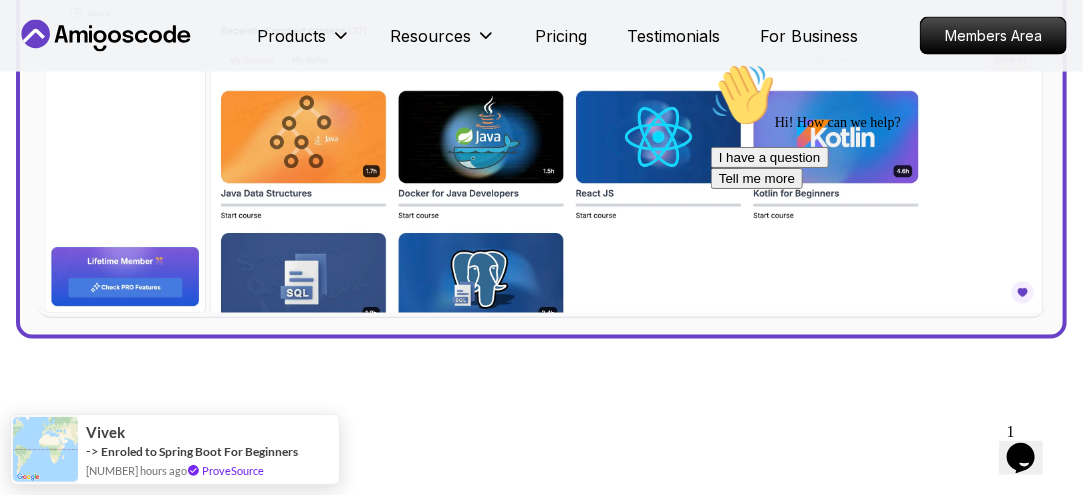 click on "[FIRST] [LAST] Developer Advocate "Amigoscode Does a pretty good job, and consistently too, covering Spring and for that, I'm very Appreciative" The One-Stop Platform for Developers Get unlimited access to coding courses , Quizzes , Builds and Tools . Start your journey or level up your career with Amigoscode today! Start for Free https://amigoscode.com/dashboard" at bounding box center (541, -231) 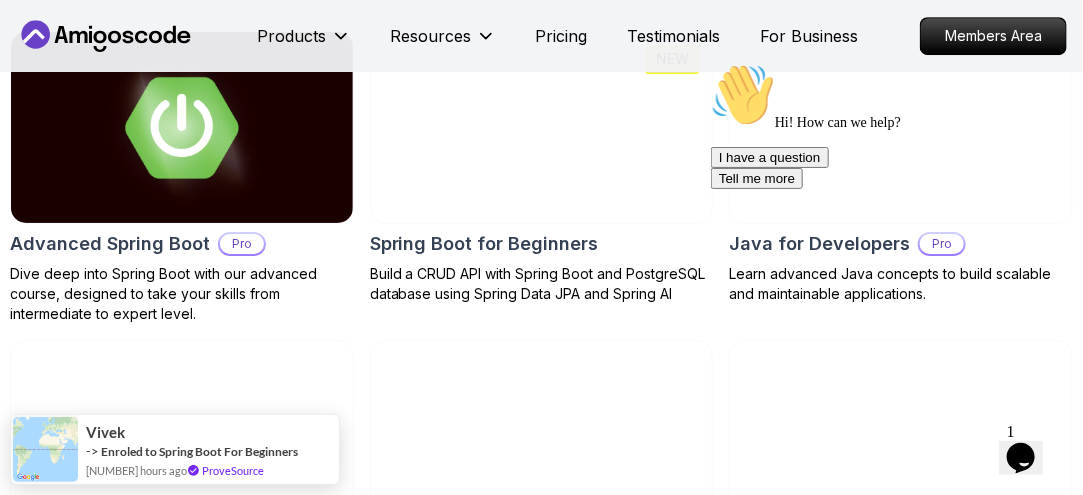 scroll, scrollTop: 2400, scrollLeft: 0, axis: vertical 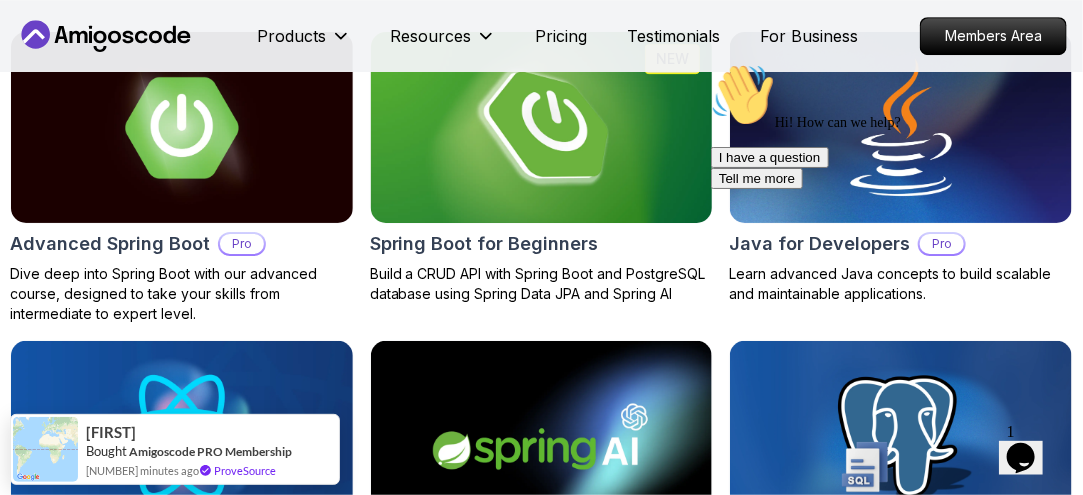 click at bounding box center (541, 127) 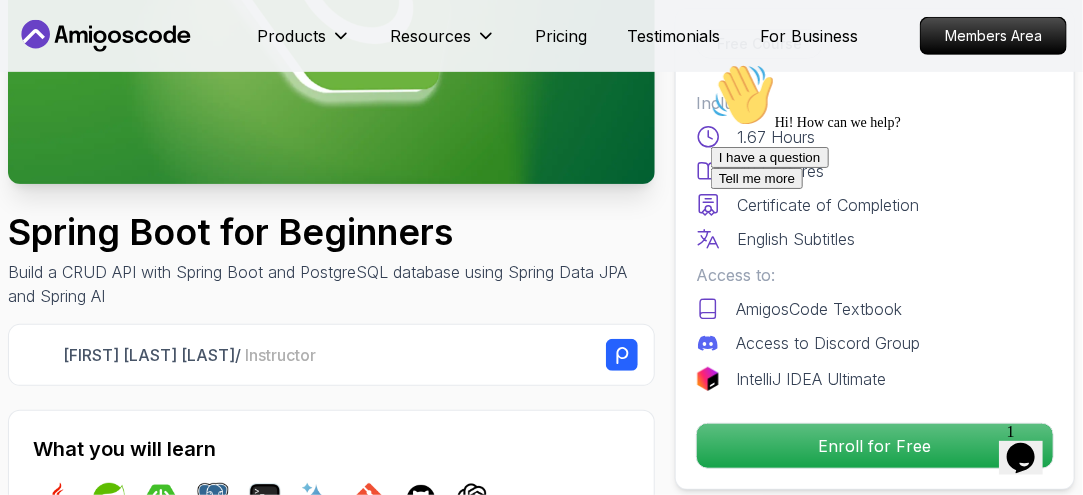 scroll, scrollTop: 400, scrollLeft: 0, axis: vertical 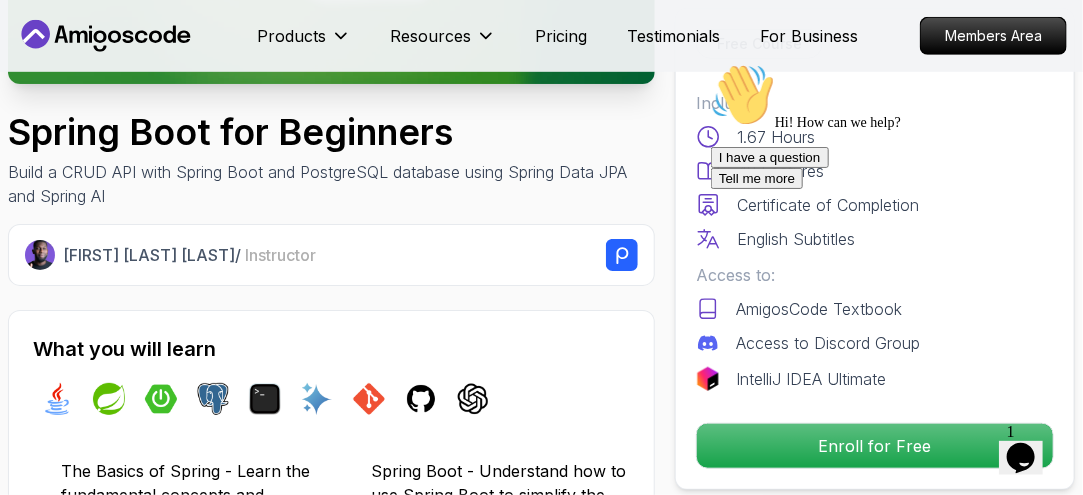 click at bounding box center [710, 62] 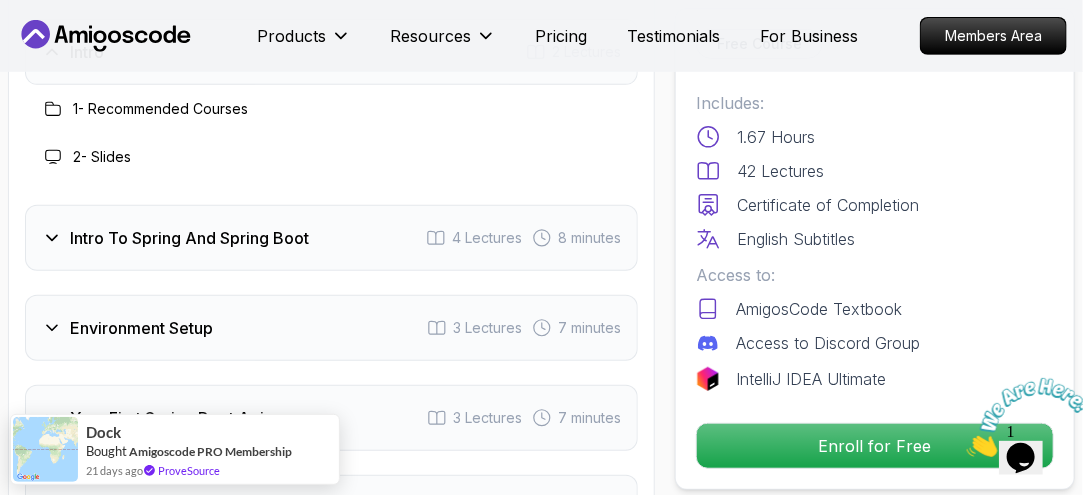 scroll, scrollTop: 3000, scrollLeft: 0, axis: vertical 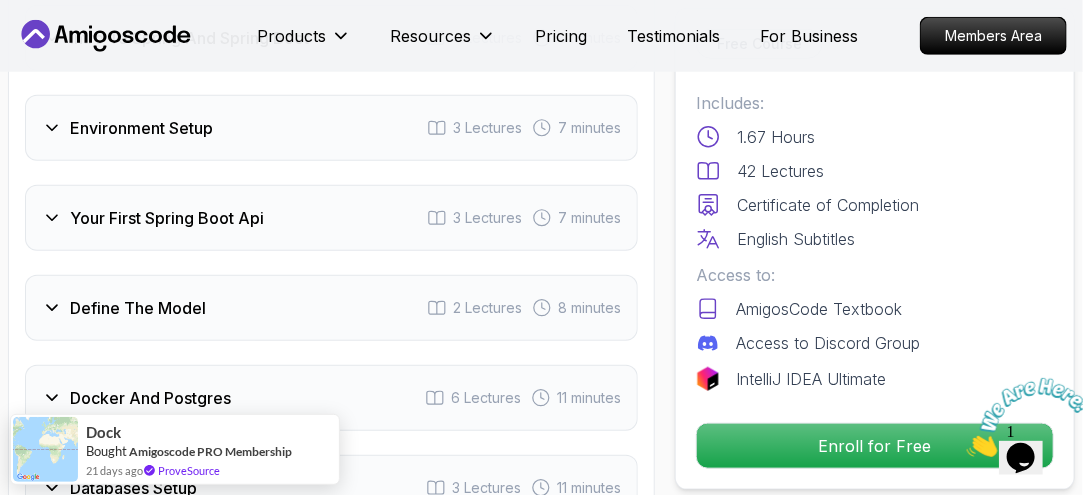 click on "Your First Spring Boot Api 3 Lectures 7 minutes" at bounding box center (331, 218) 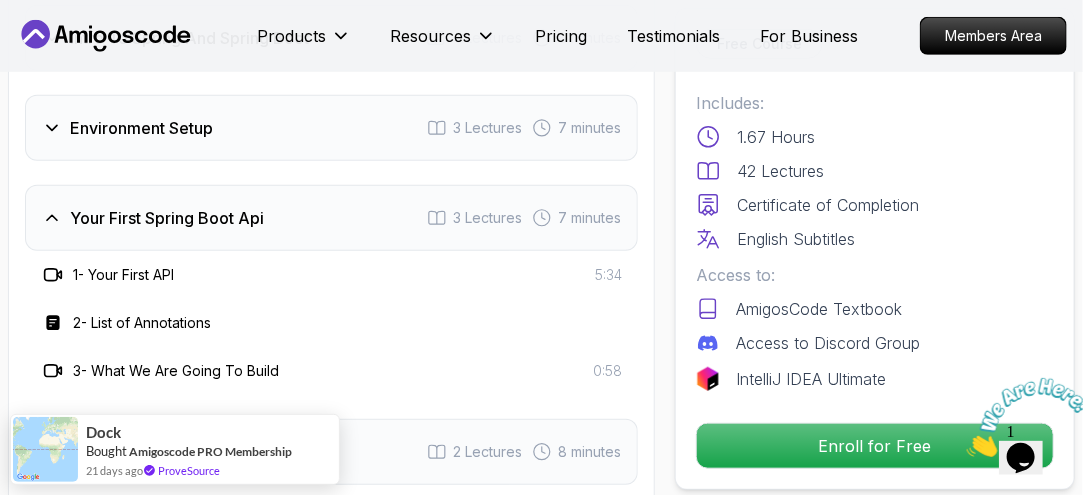 scroll, scrollTop: 3104, scrollLeft: 0, axis: vertical 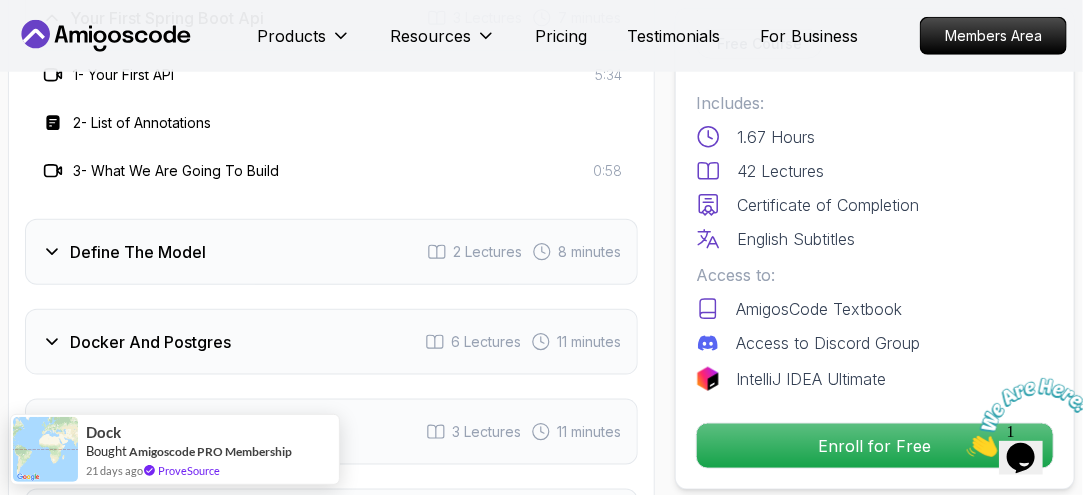 click on "Define The Model 2 Lectures 8 minutes" at bounding box center [331, 252] 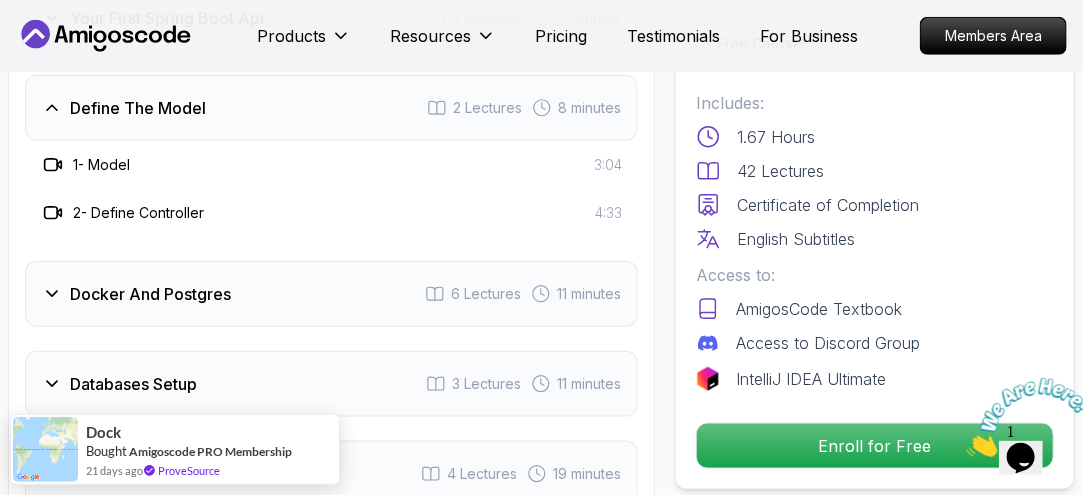 scroll, scrollTop: 3304, scrollLeft: 0, axis: vertical 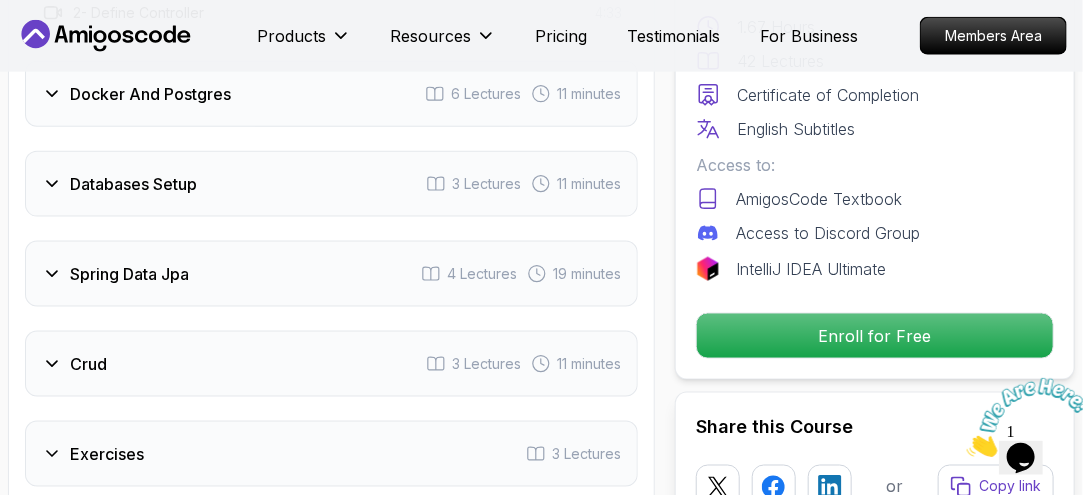 click on "Spring Data Jpa 4 Lectures 19 minutes" at bounding box center [331, 274] 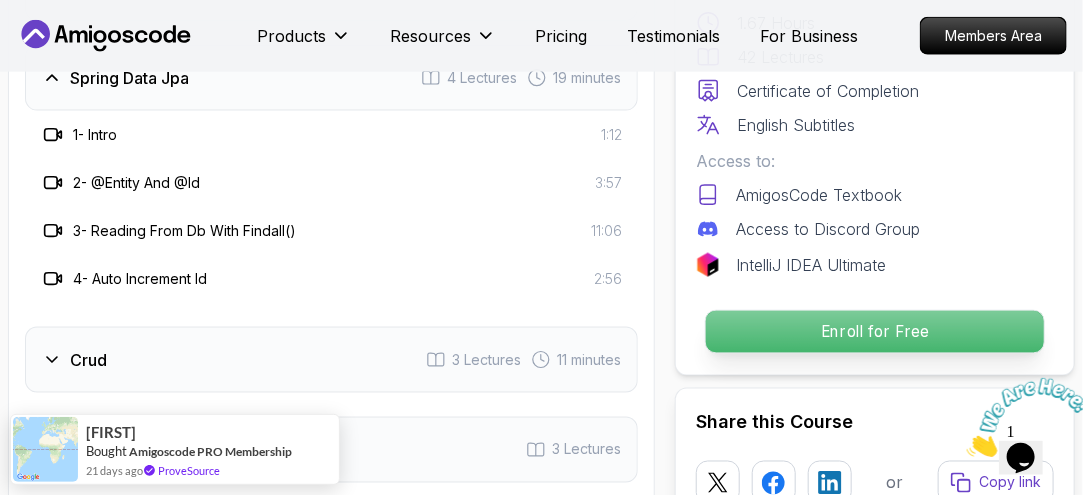 click on "Enroll for Free" at bounding box center (875, 332) 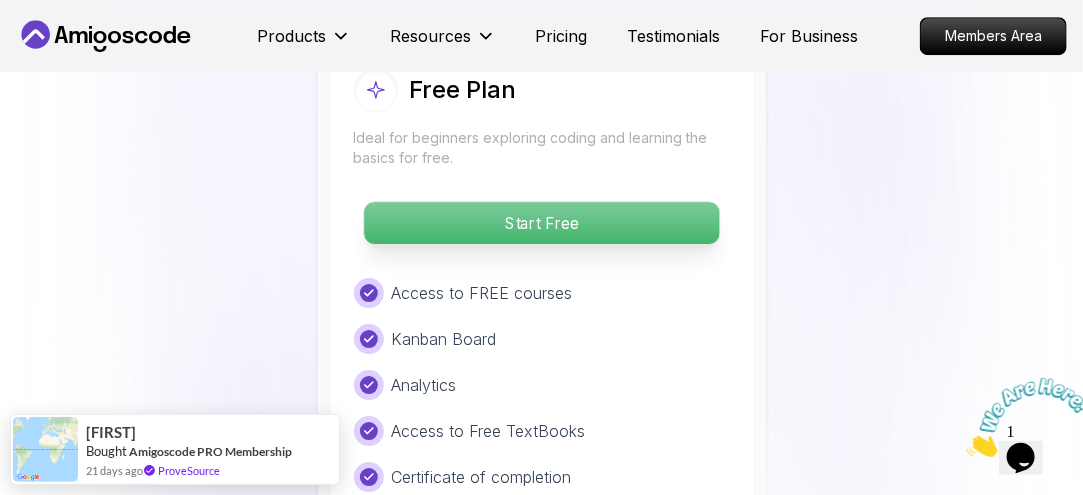 scroll, scrollTop: 4386, scrollLeft: 0, axis: vertical 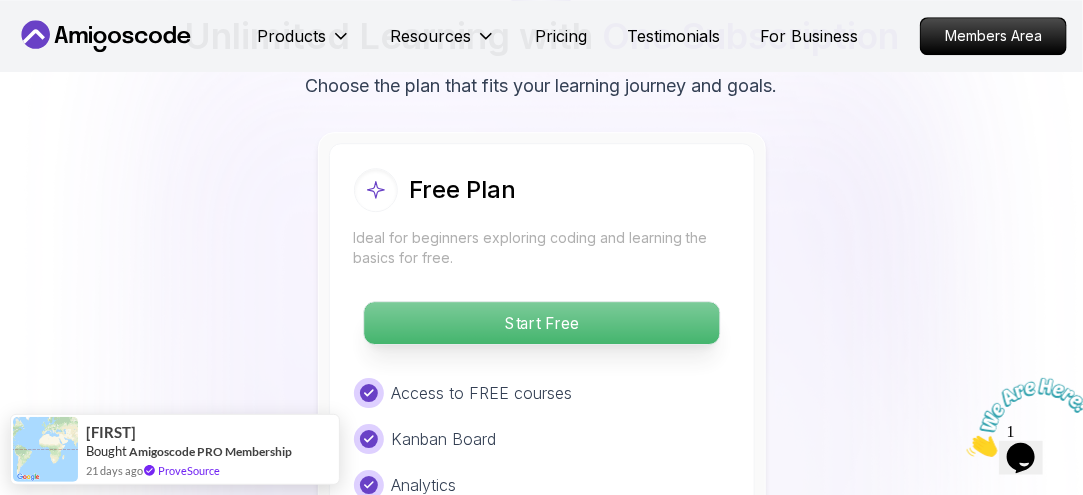 click on "Start Free" at bounding box center [541, 323] 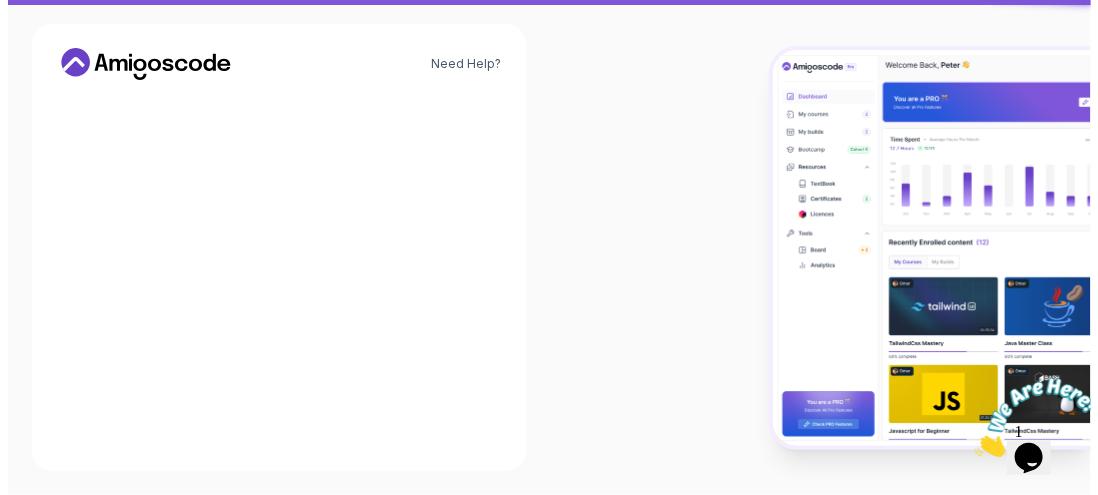 scroll, scrollTop: 0, scrollLeft: 0, axis: both 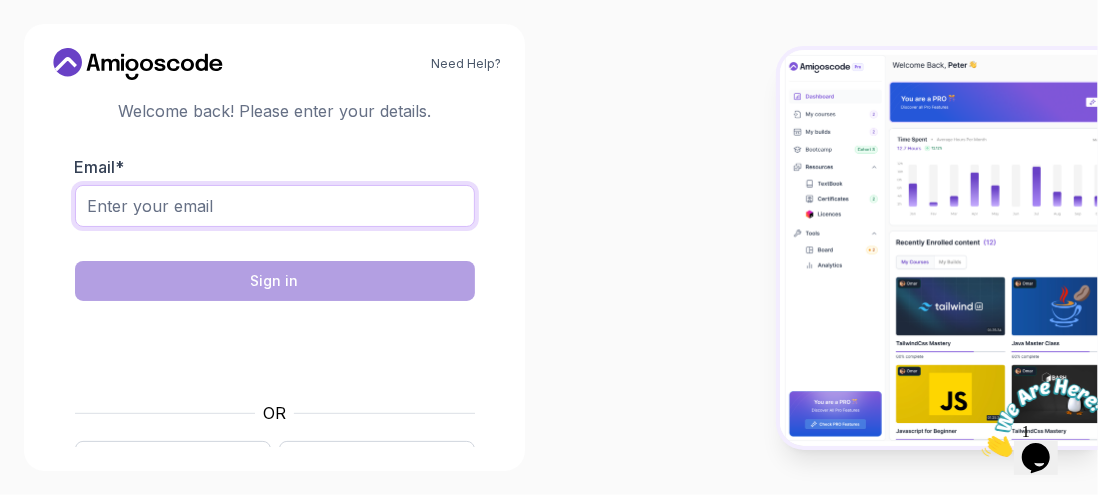 click on "Email *" at bounding box center (275, 206) 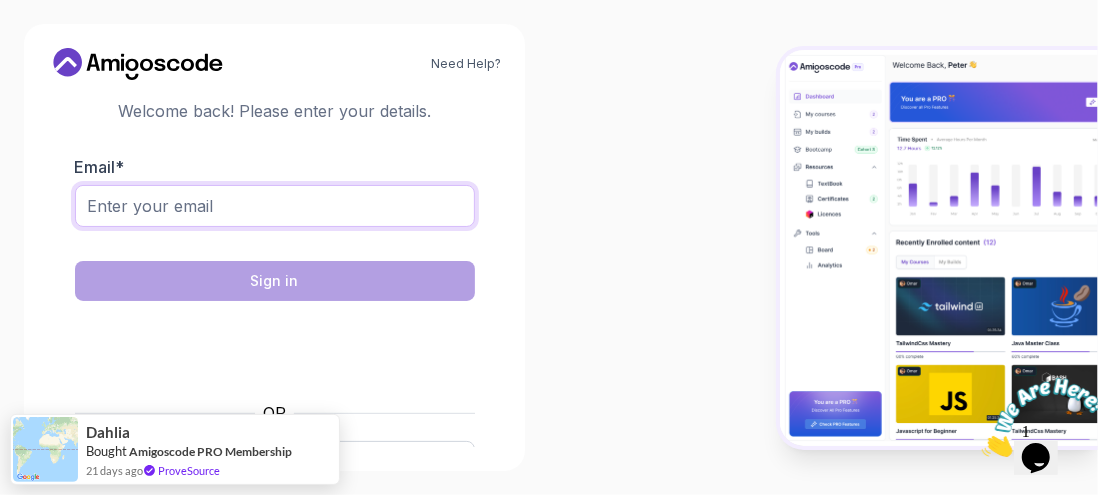 type on "[EMAIL]" 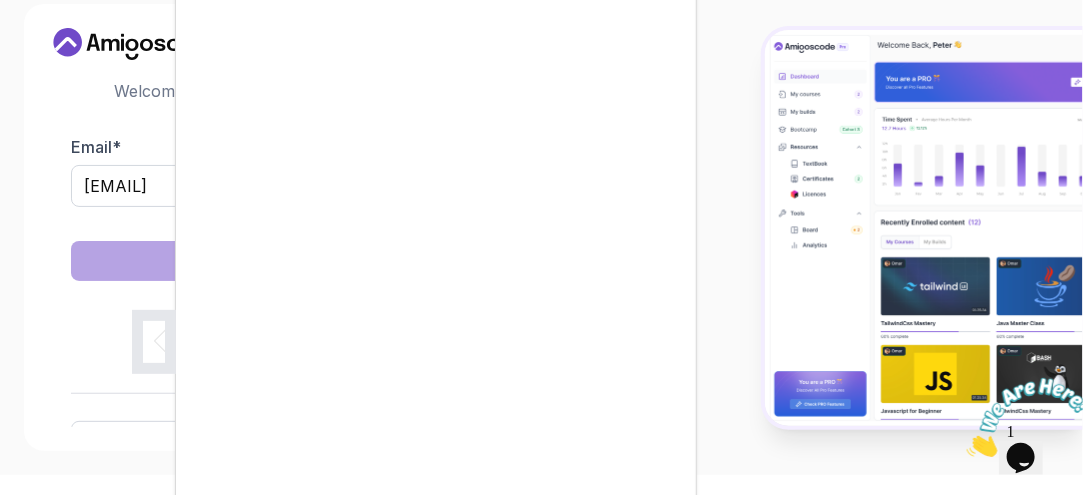 scroll, scrollTop: 45, scrollLeft: 0, axis: vertical 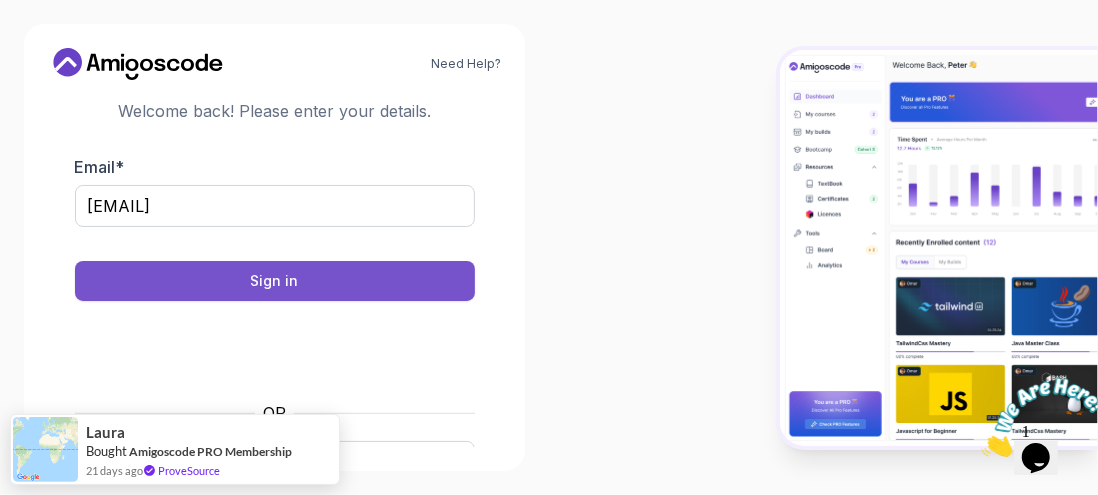 drag, startPoint x: 229, startPoint y: 264, endPoint x: 248, endPoint y: 269, distance: 19.646883 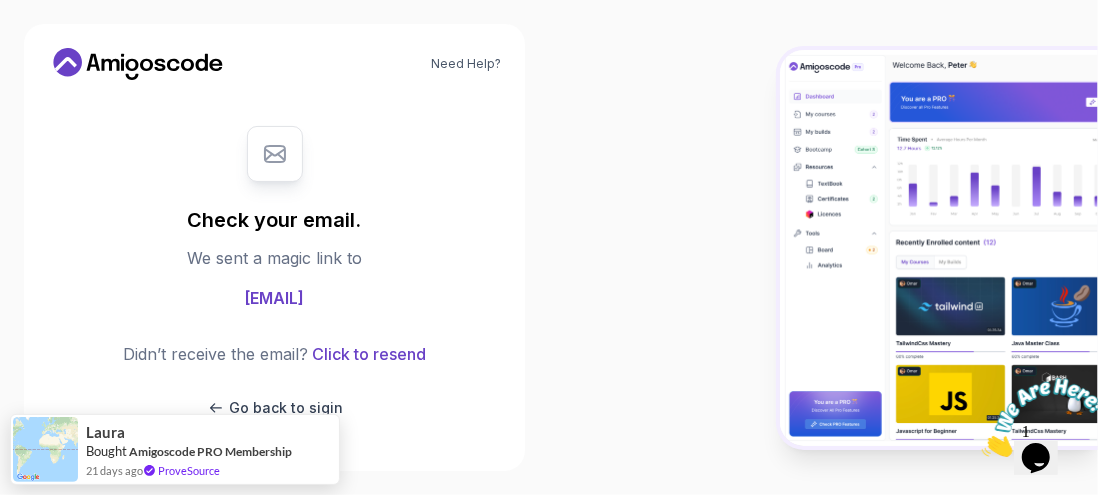 drag, startPoint x: 742, startPoint y: 95, endPoint x: 689, endPoint y: 107, distance: 54.34151 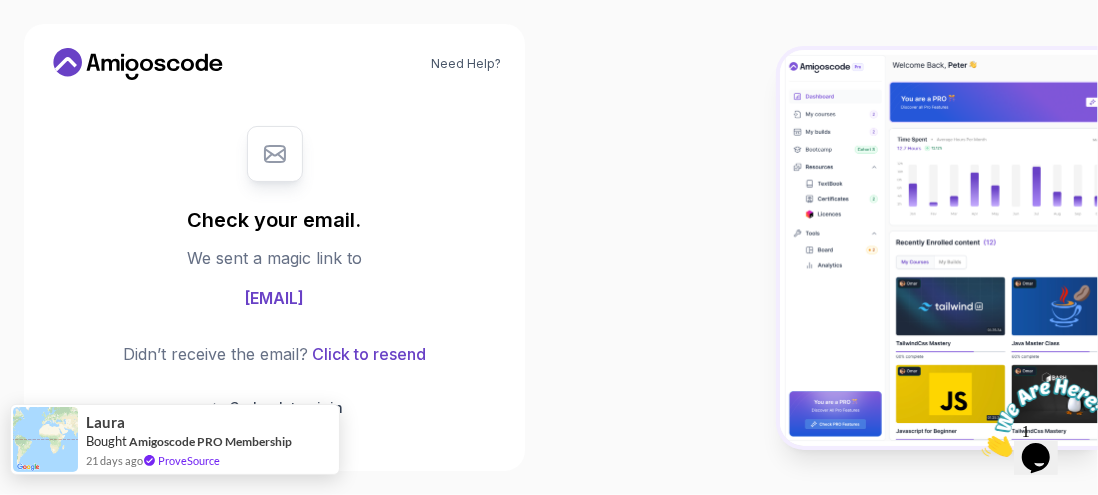 click on "[FIRST] Bought Amigoscode PRO Membership 21 days ago ProveSource" at bounding box center (212, 439) 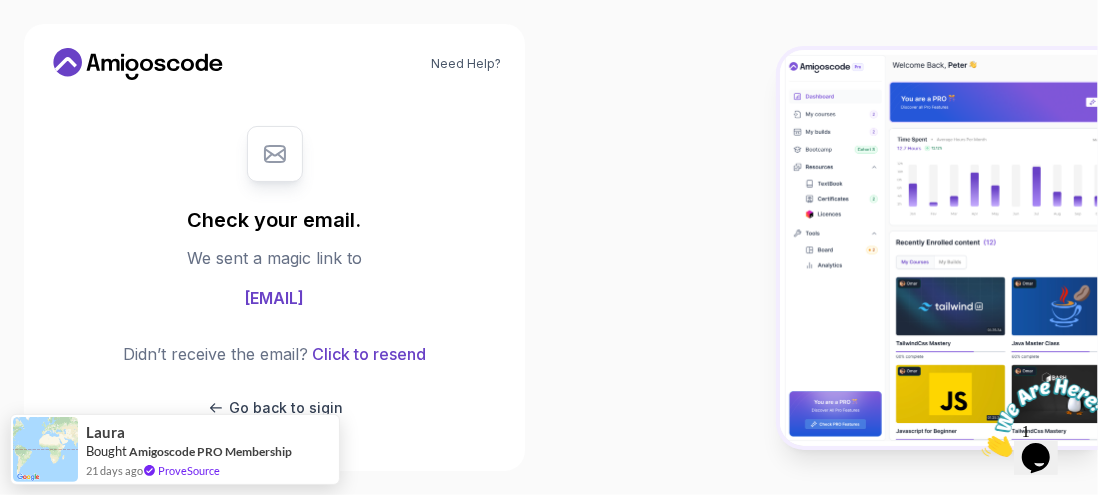 drag, startPoint x: 217, startPoint y: 429, endPoint x: 533, endPoint y: 221, distance: 378.31204 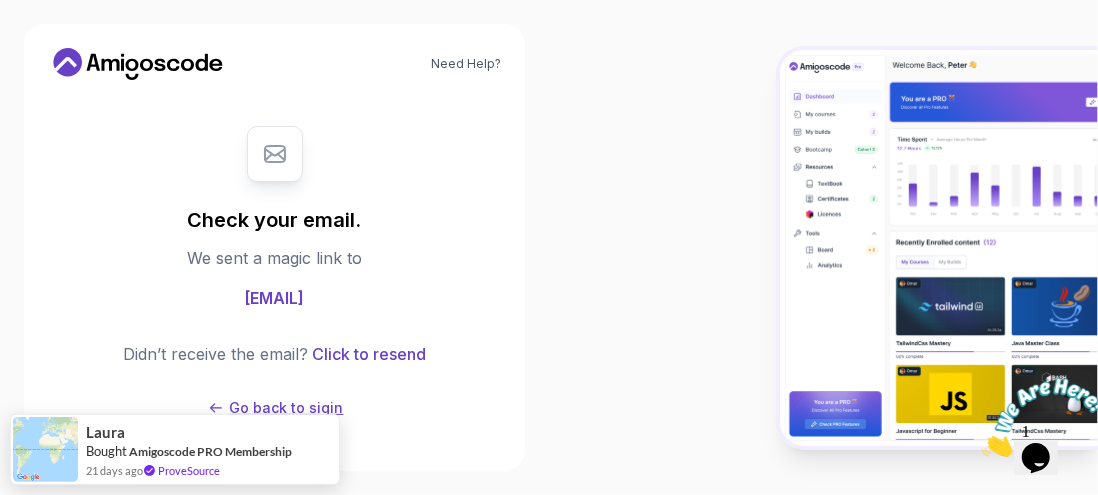 click on "Go back to sigin" at bounding box center [287, 408] 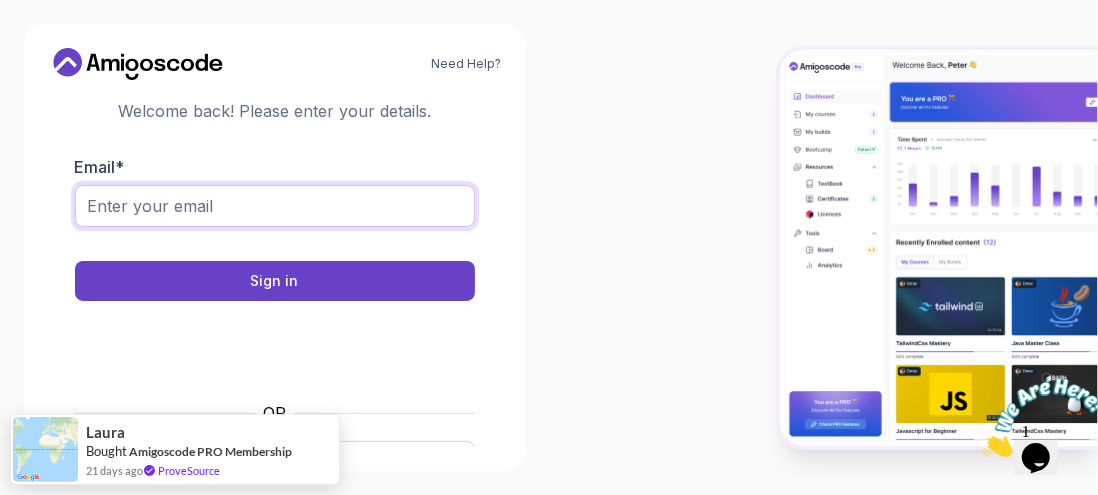 click on "Email *" at bounding box center (275, 206) 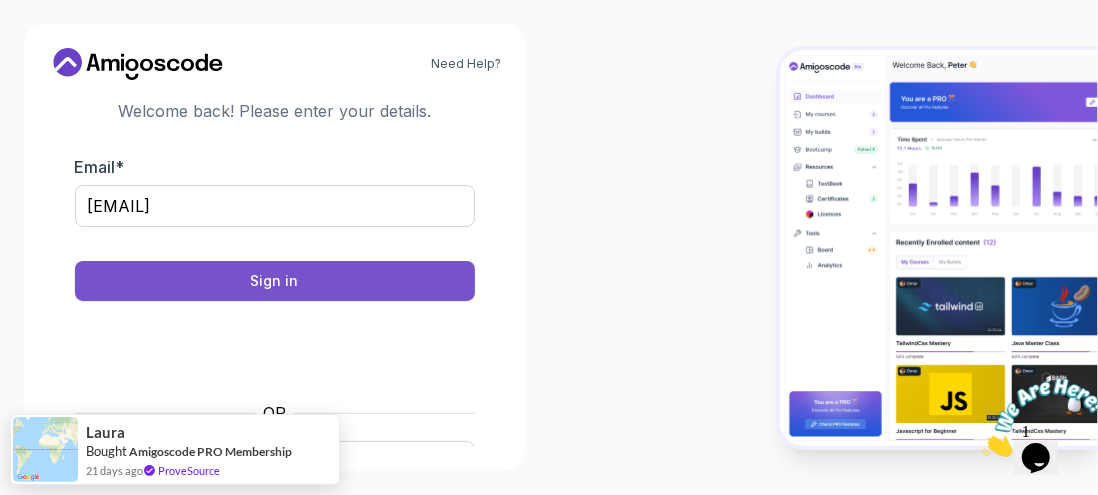 click on "Sign in" at bounding box center [275, 281] 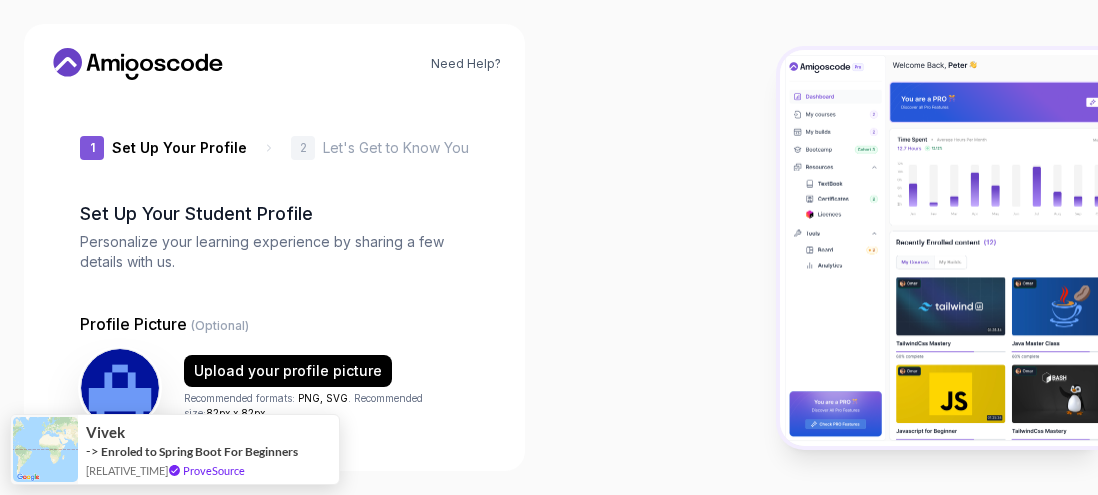 scroll, scrollTop: 0, scrollLeft: 0, axis: both 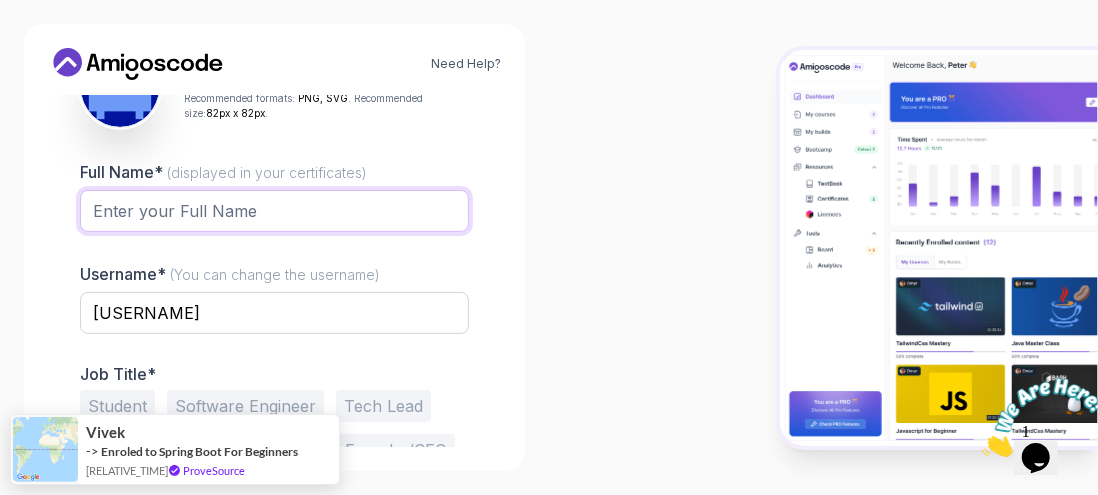 click on "Full Name*   (displayed in your certificates)" at bounding box center (274, 211) 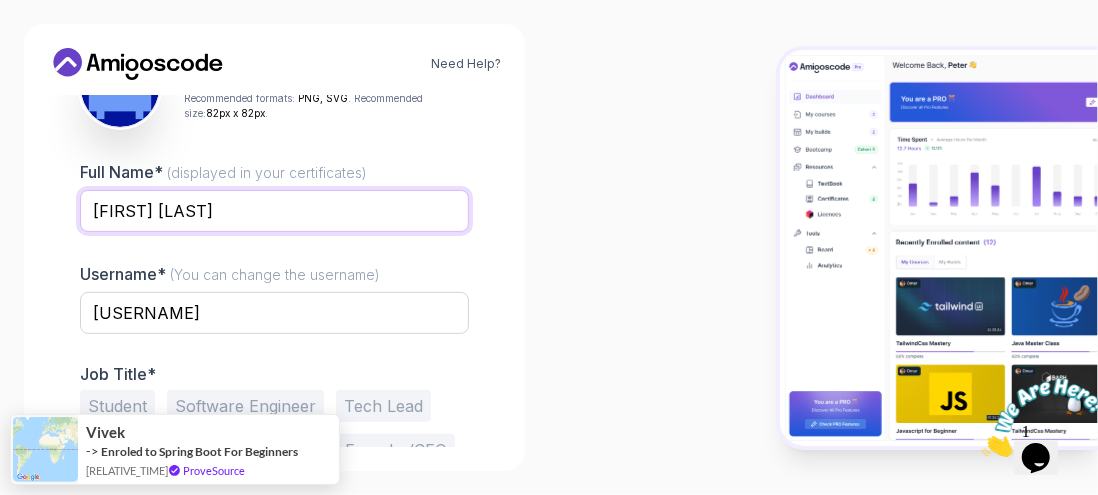scroll, scrollTop: 401, scrollLeft: 0, axis: vertical 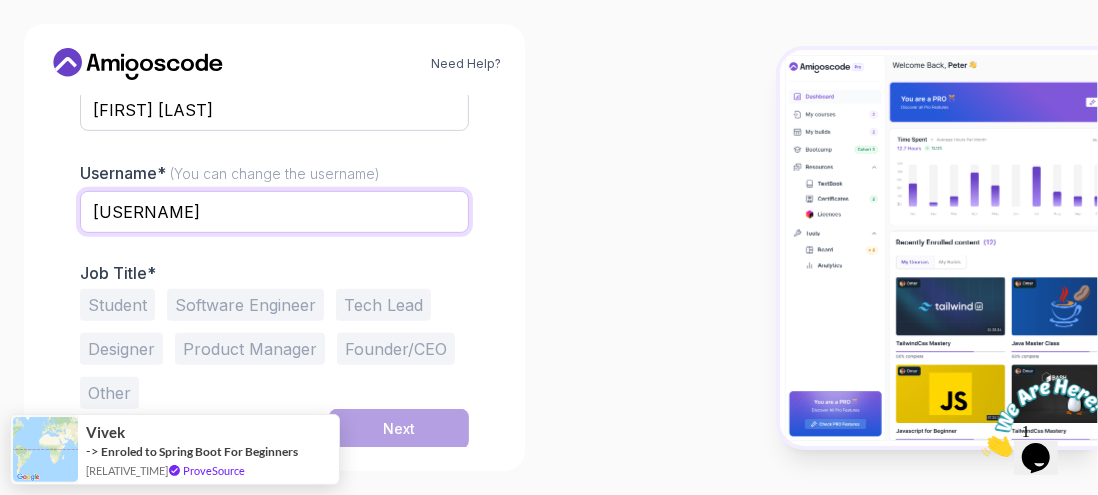 drag, startPoint x: 247, startPoint y: 217, endPoint x: 87, endPoint y: 212, distance: 160.07811 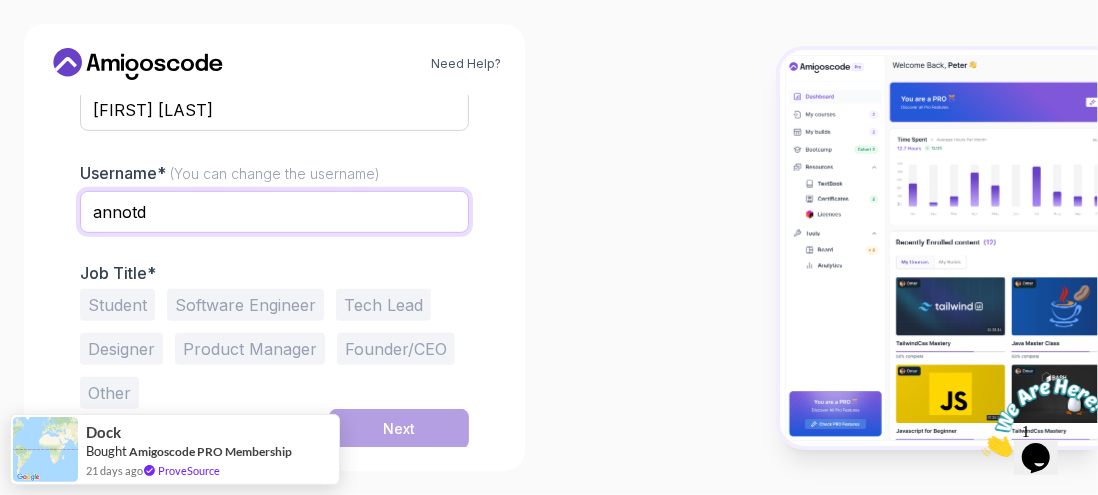click on "annotd" at bounding box center (274, 212) 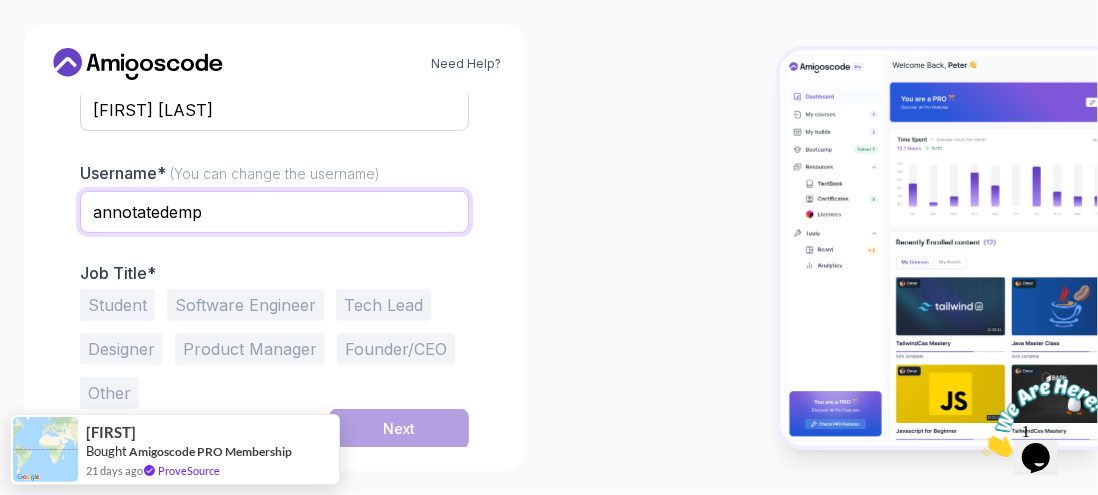 type on "annotatedemp" 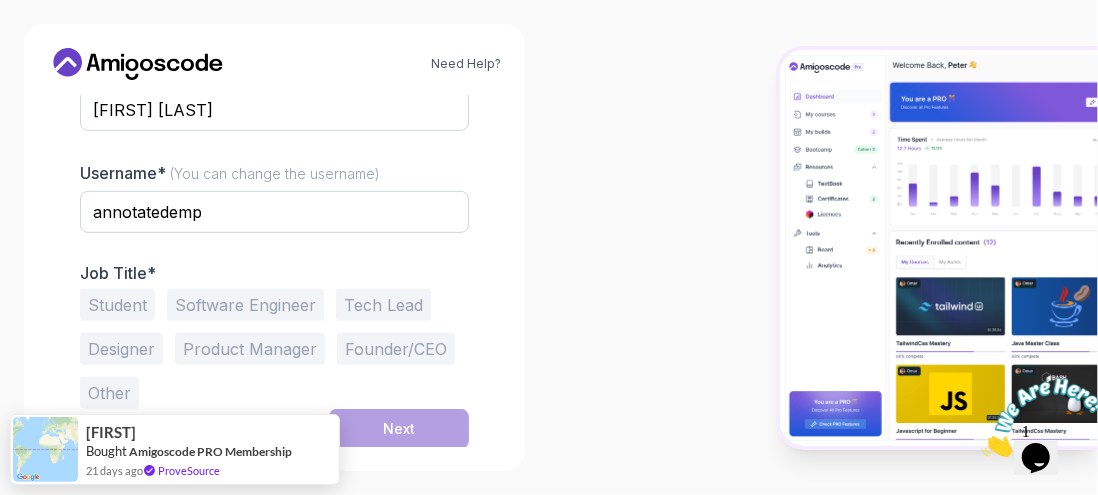 click on "Software Engineer" at bounding box center [245, 305] 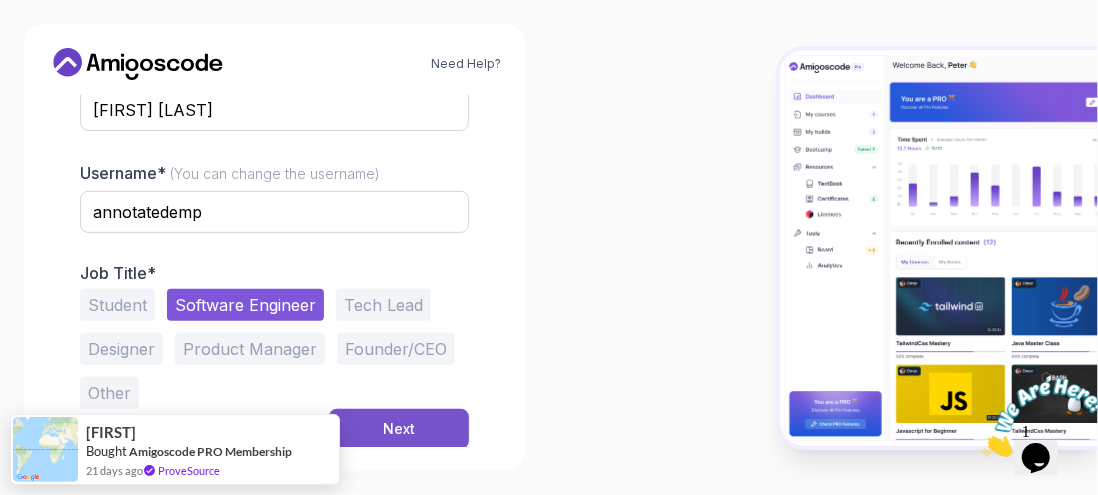 click on "Next" at bounding box center [399, 429] 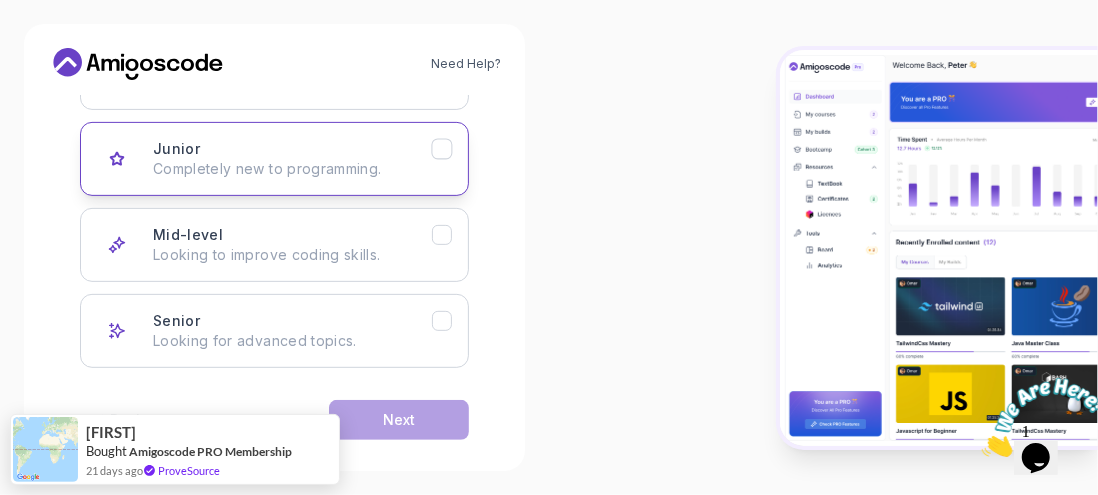 click on "Junior Completely new to programming." at bounding box center (292, 159) 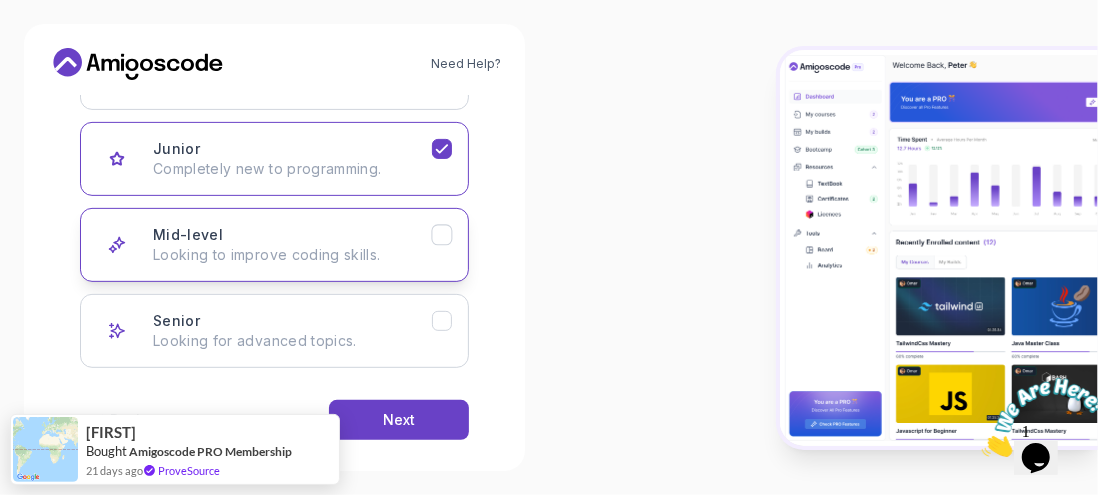 scroll, scrollTop: 422, scrollLeft: 0, axis: vertical 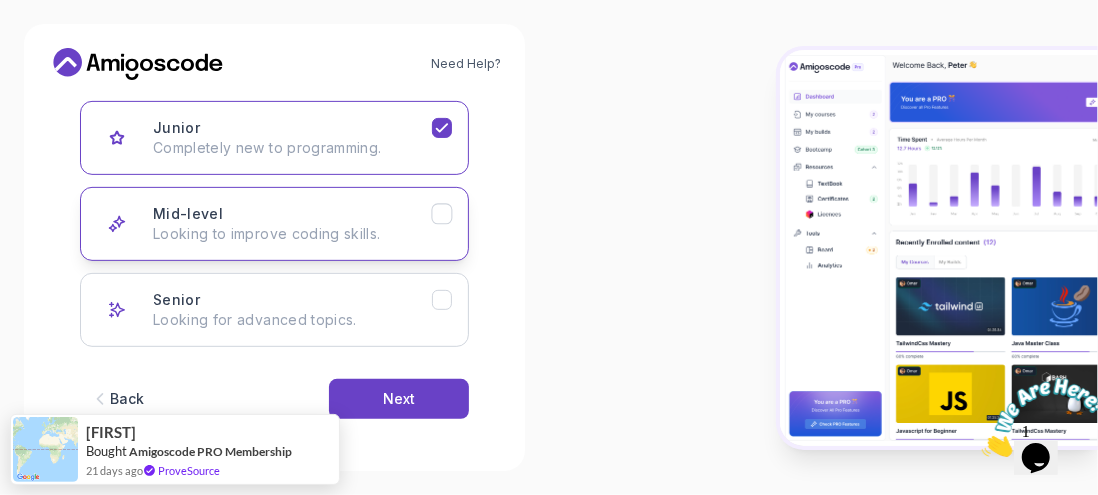 click on "Looking to improve coding skills." at bounding box center (292, 234) 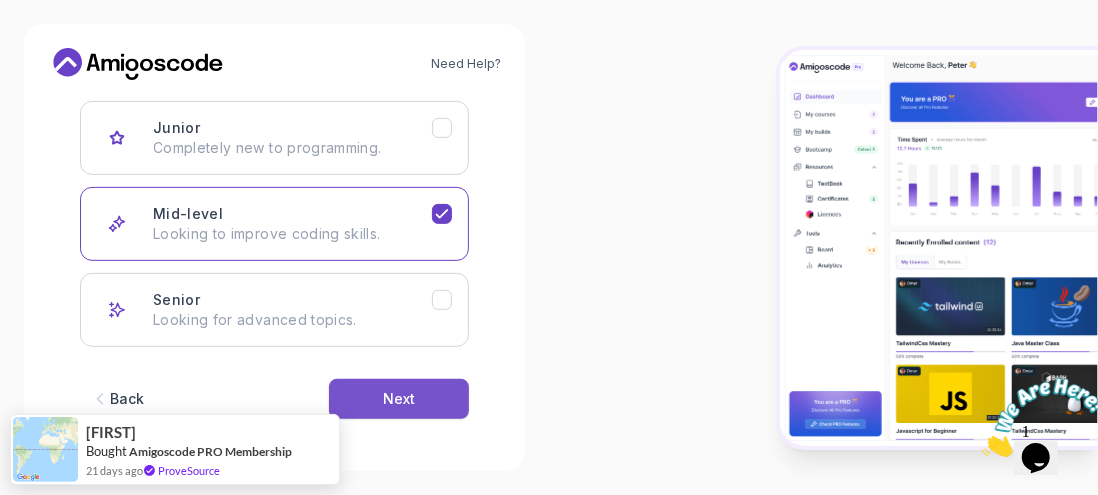 click on "Next" at bounding box center [399, 399] 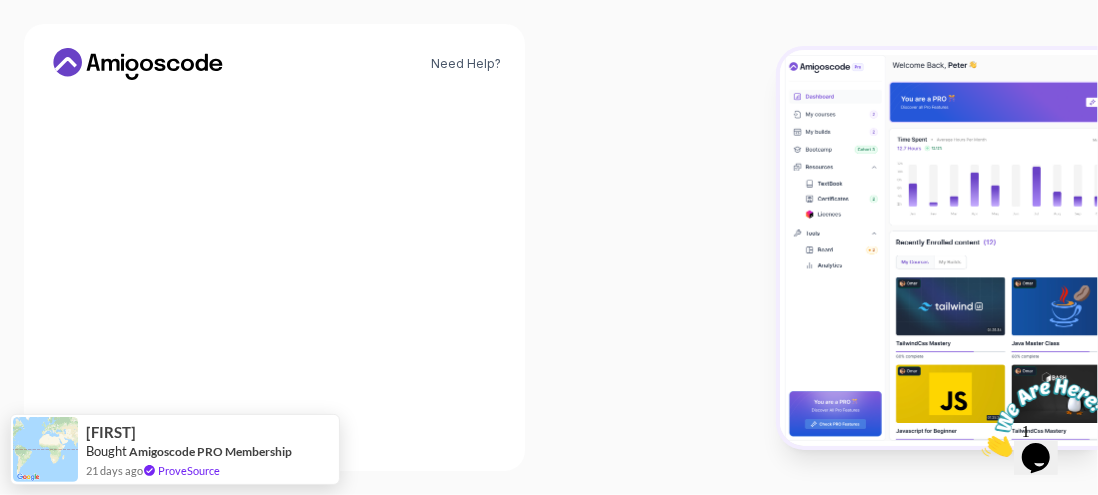 scroll, scrollTop: 418, scrollLeft: 0, axis: vertical 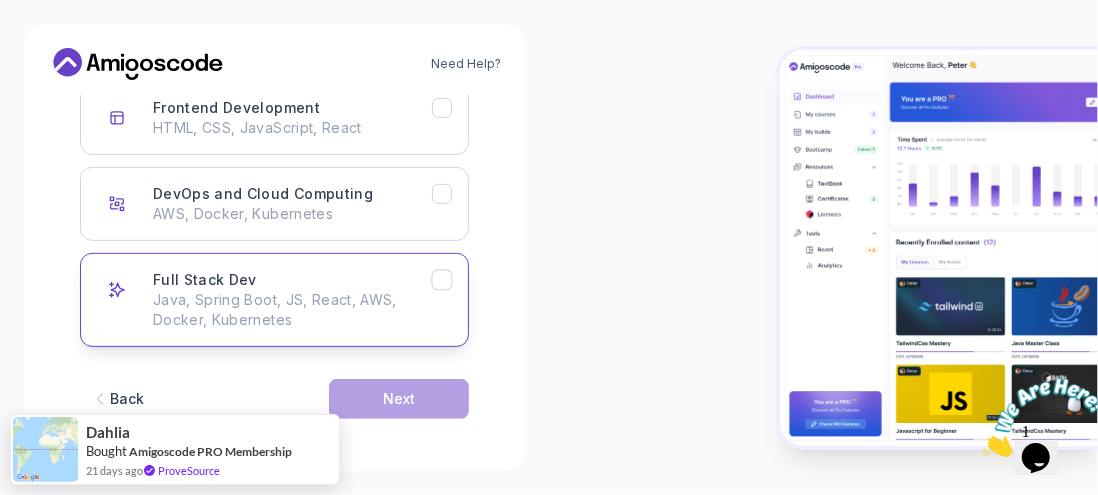 click on "Full Stack Dev Java, Spring Boot, JS, React, AWS, Docker, Kubernetes" at bounding box center (292, 300) 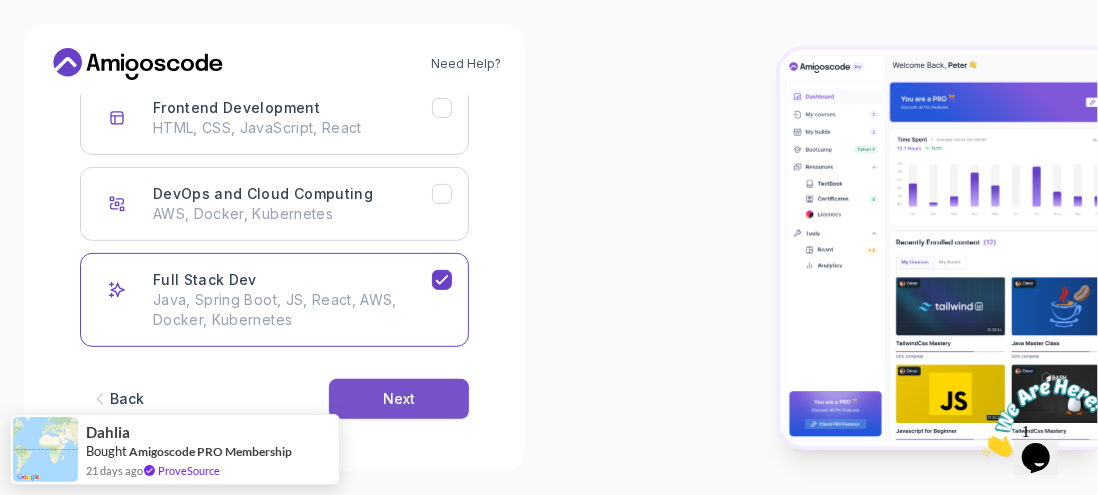 click on "Next" at bounding box center [399, 399] 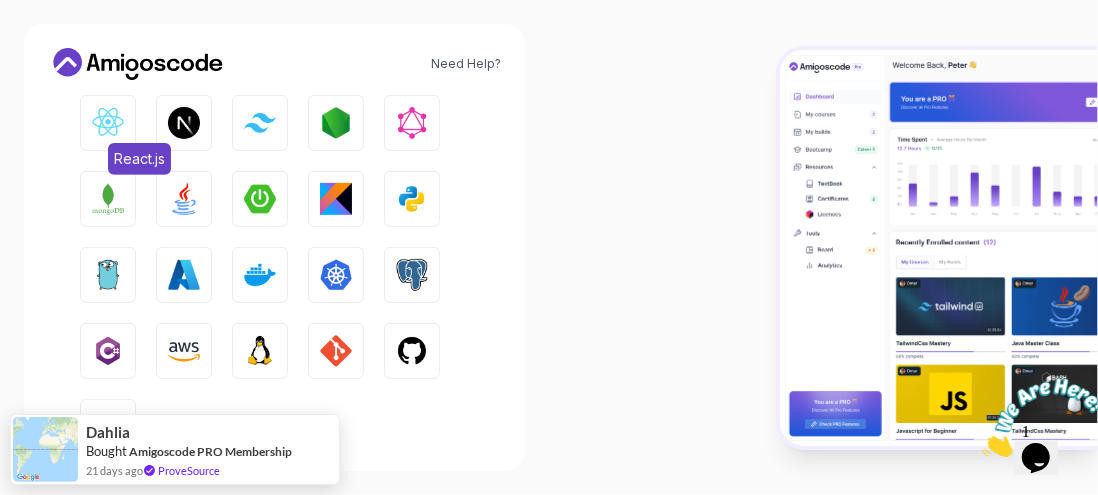 click at bounding box center [108, 123] 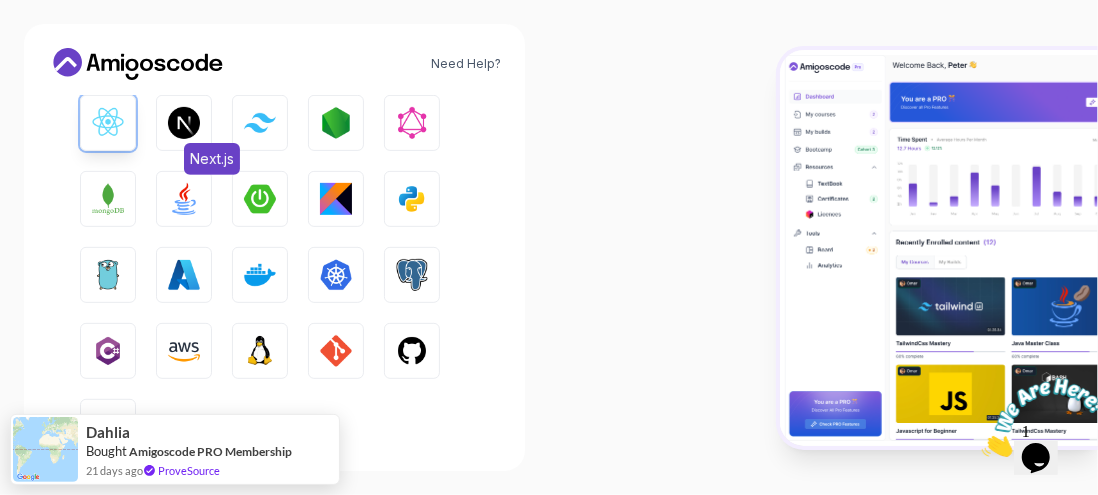 click on "Next.js" at bounding box center [184, 123] 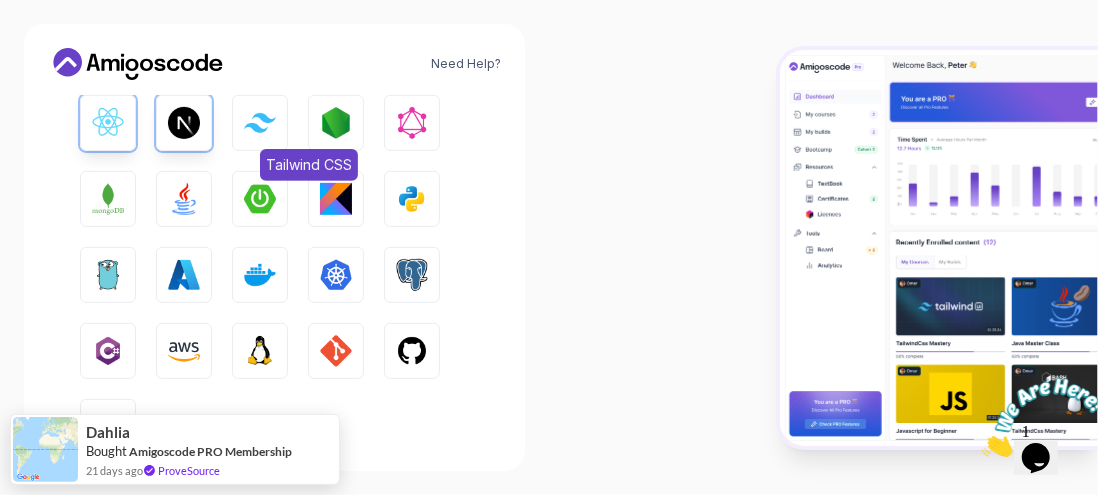 click at bounding box center [260, 122] 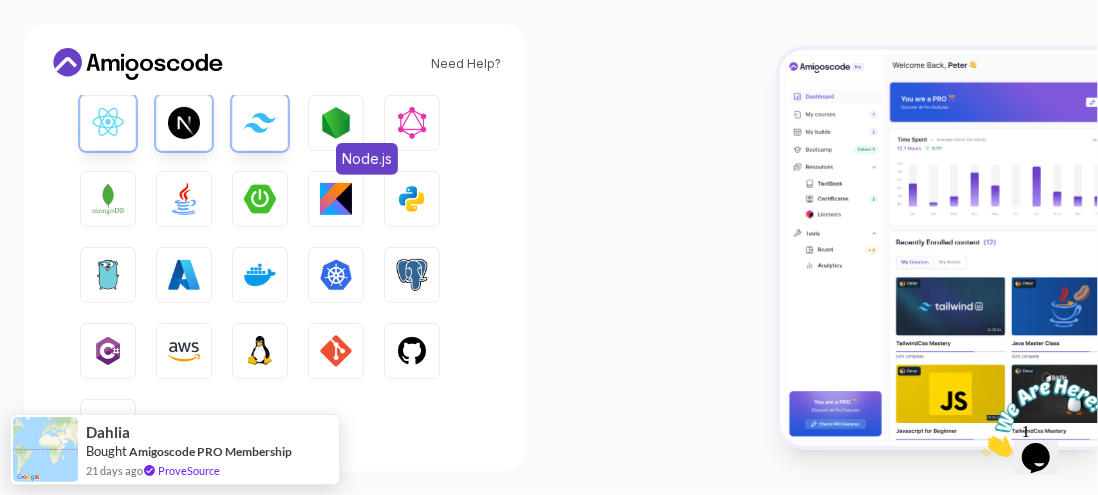 click at bounding box center [336, 123] 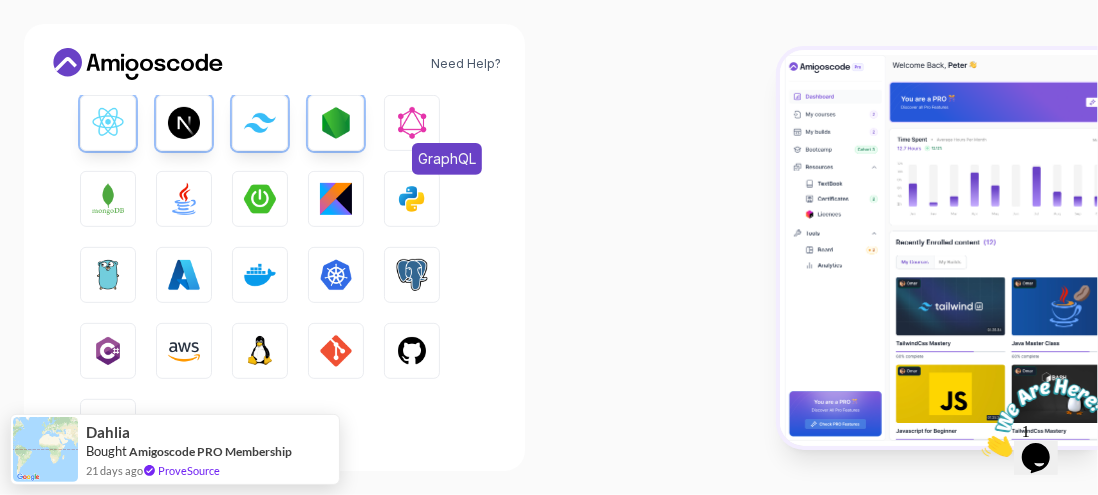 click at bounding box center [412, 123] 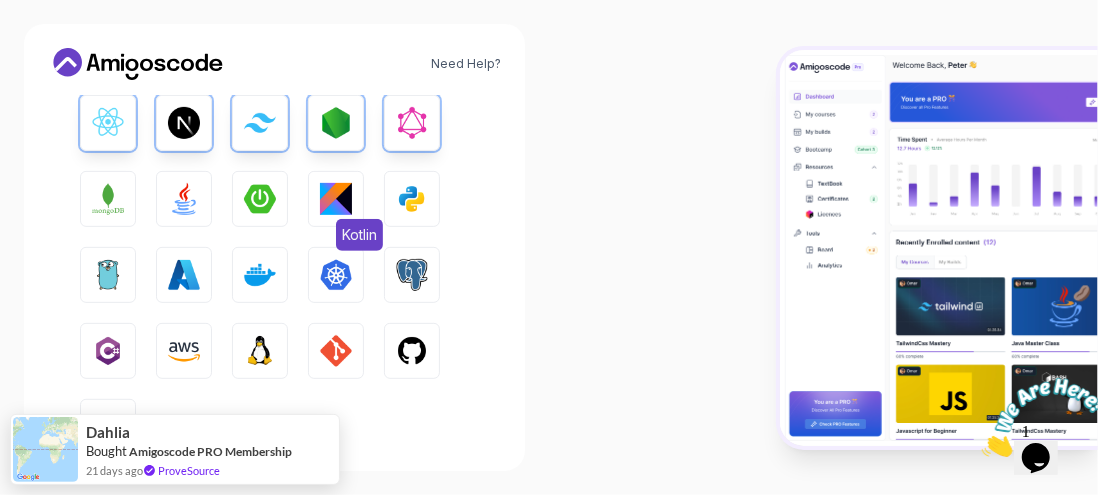 click on "Kotlin" at bounding box center [336, 199] 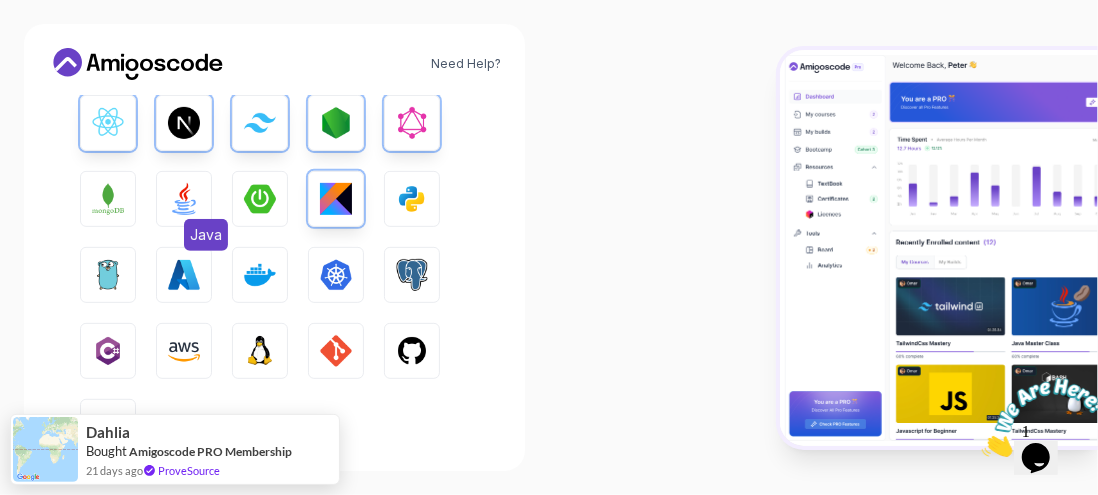 drag, startPoint x: 273, startPoint y: 196, endPoint x: 208, endPoint y: 214, distance: 67.44627 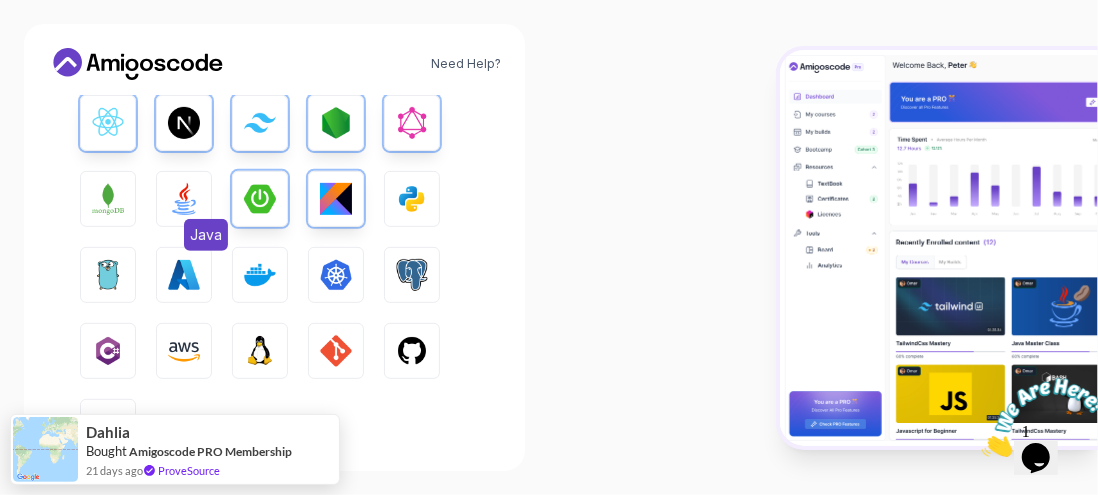 click on "Java" at bounding box center (184, 199) 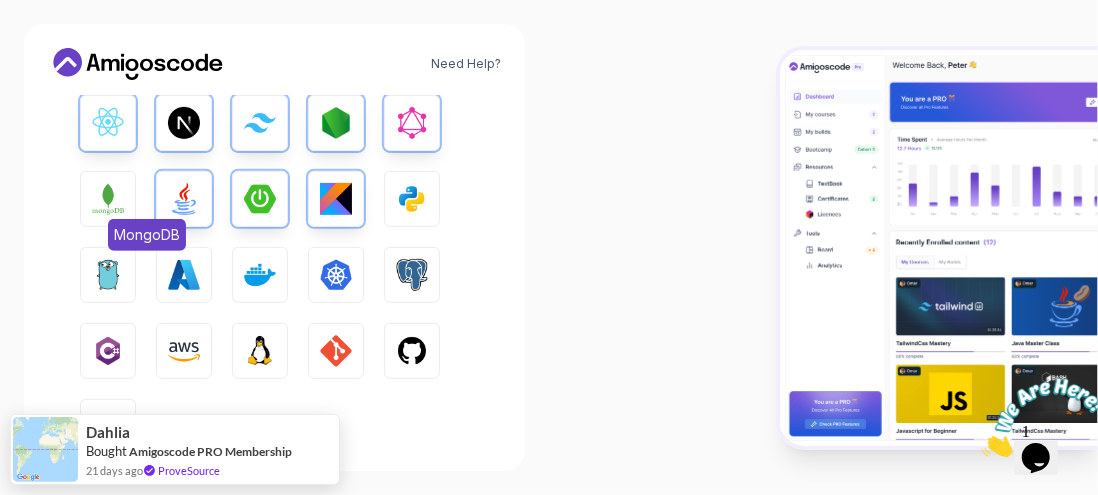 click on "MongoDB" at bounding box center (108, 199) 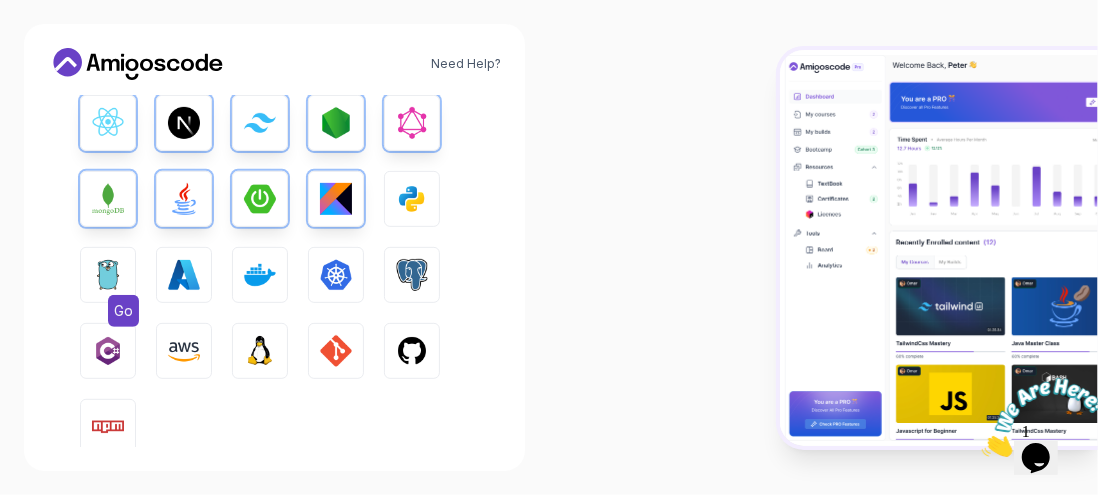 click at bounding box center (108, 275) 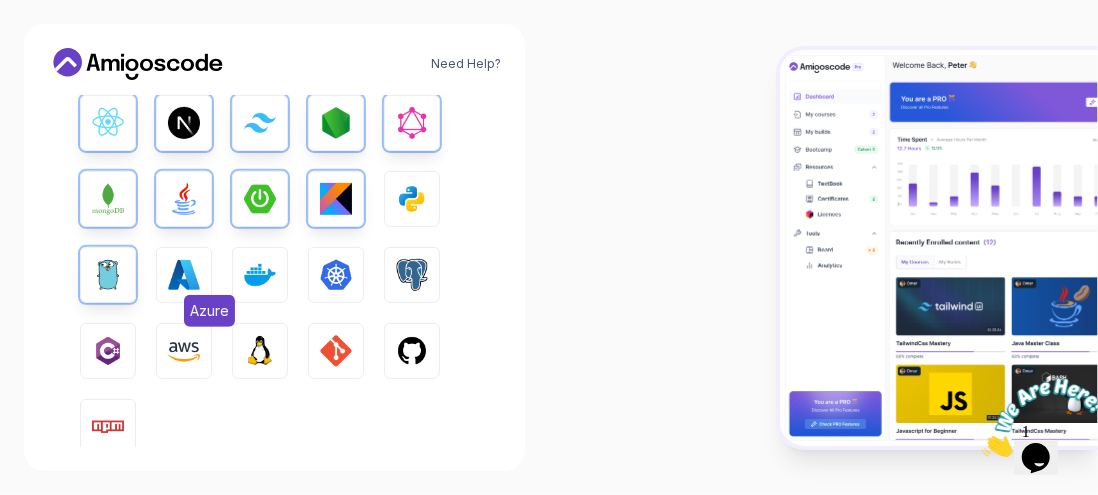 click at bounding box center (184, 275) 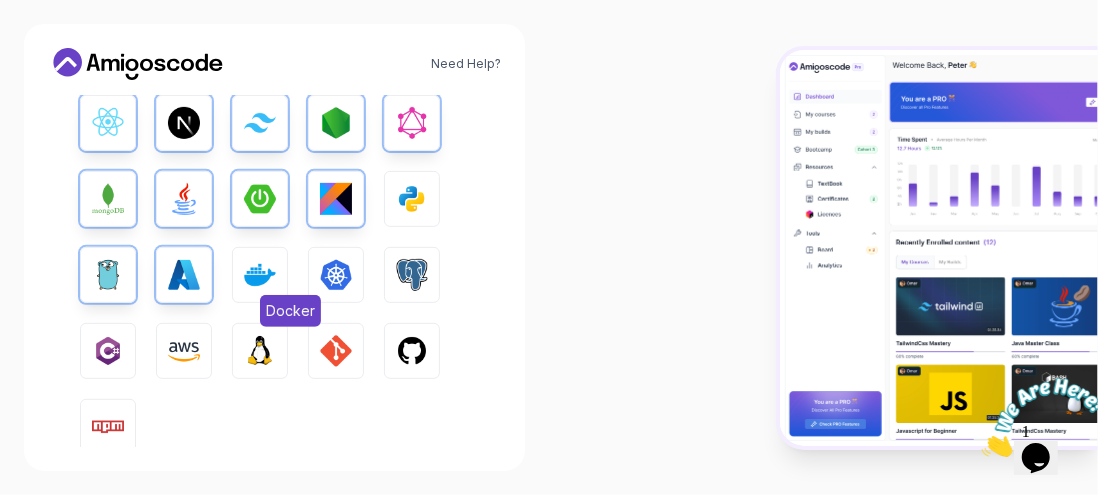 click on "Docker" at bounding box center [260, 275] 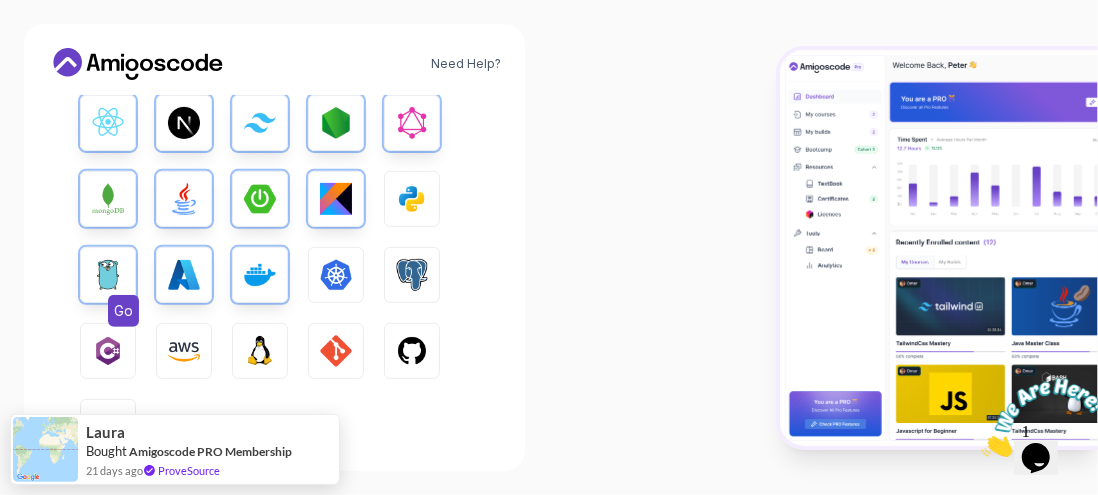 click on "Go" at bounding box center (108, 275) 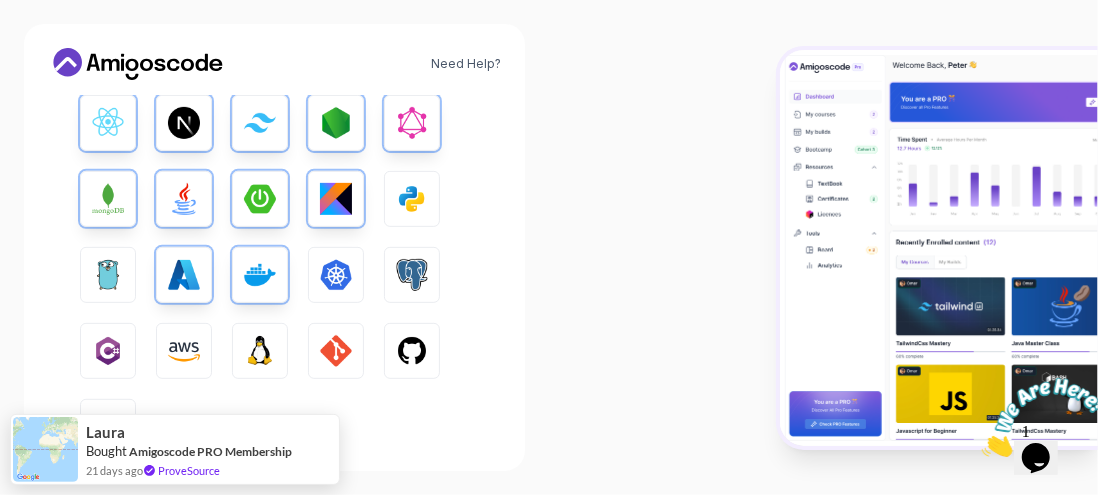 drag, startPoint x: 342, startPoint y: 269, endPoint x: 368, endPoint y: 271, distance: 26.076809 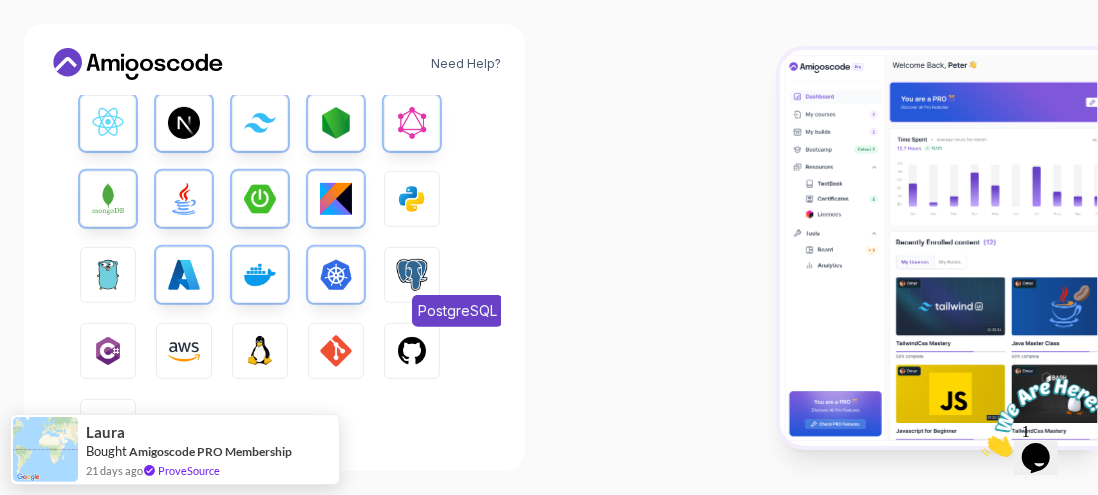 click at bounding box center [412, 275] 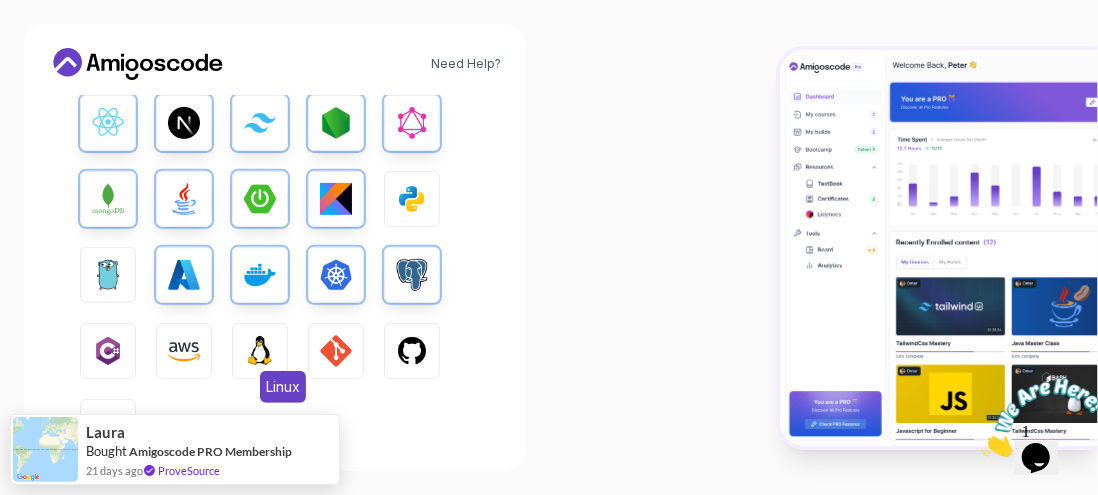 drag, startPoint x: 253, startPoint y: 345, endPoint x: 227, endPoint y: 348, distance: 26.172504 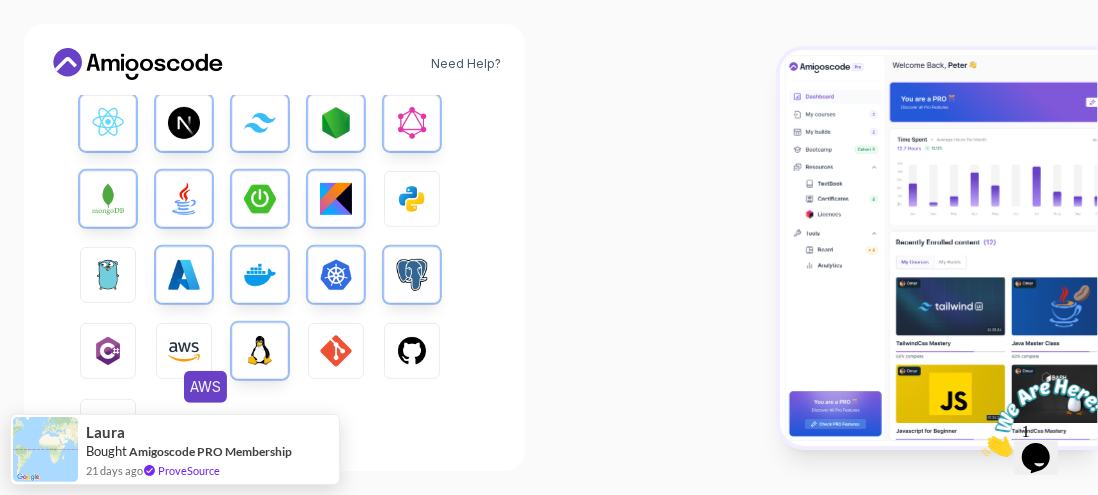 click on "AWS" at bounding box center [184, 351] 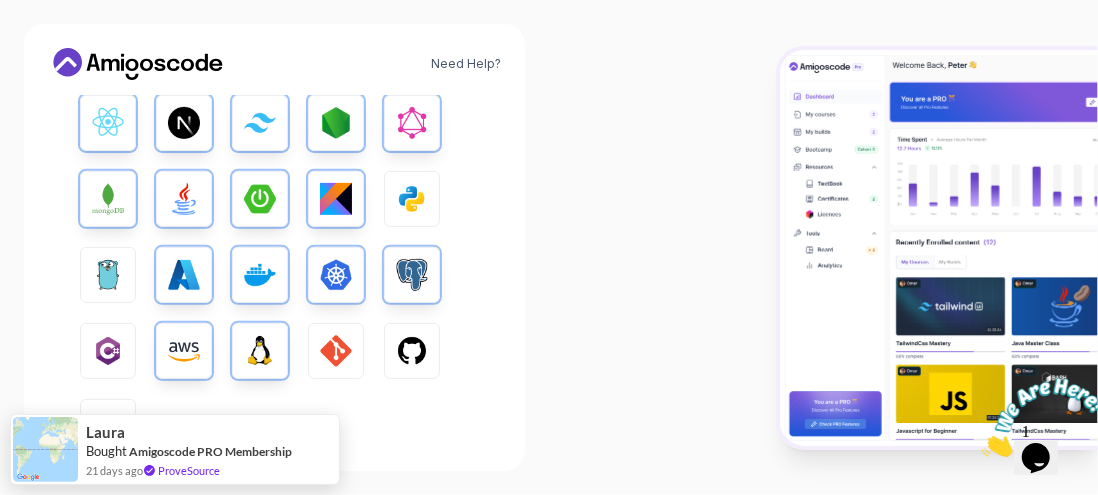 scroll, scrollTop: 529, scrollLeft: 0, axis: vertical 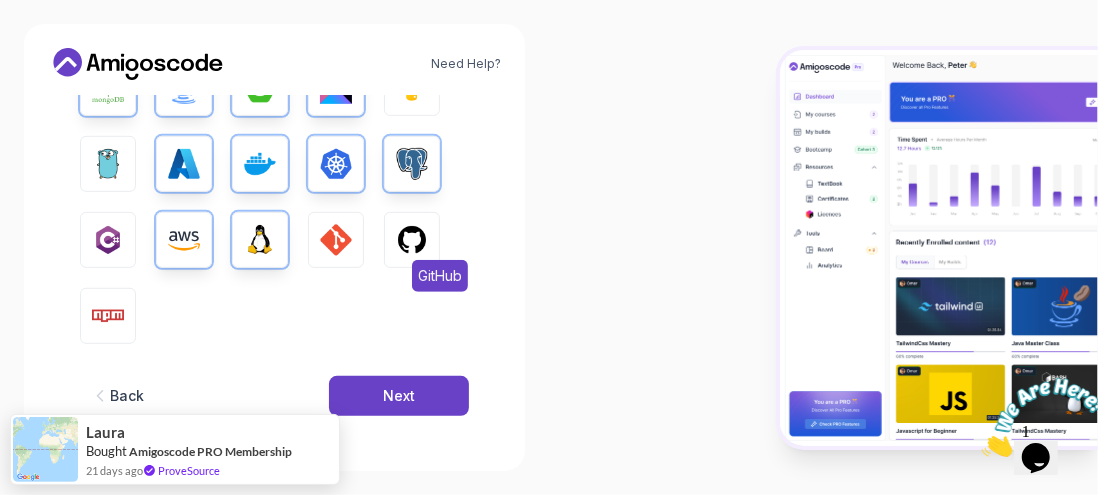 click at bounding box center (412, 240) 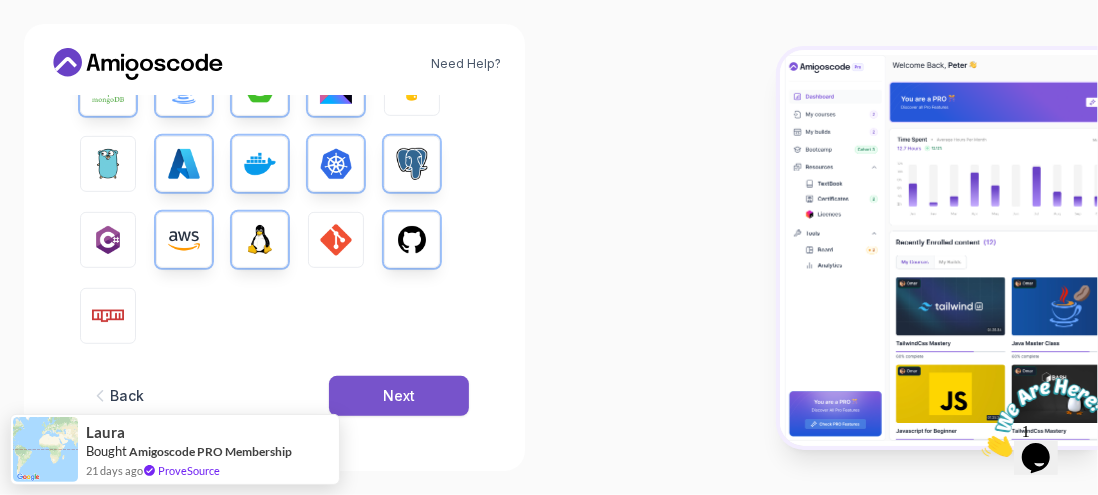 click on "Next" at bounding box center (399, 396) 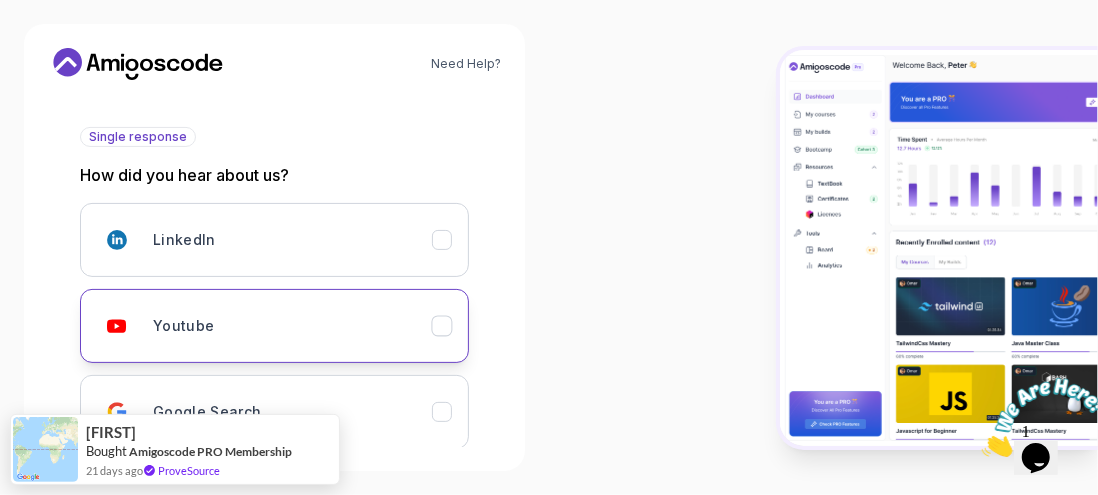 scroll, scrollTop: 410, scrollLeft: 0, axis: vertical 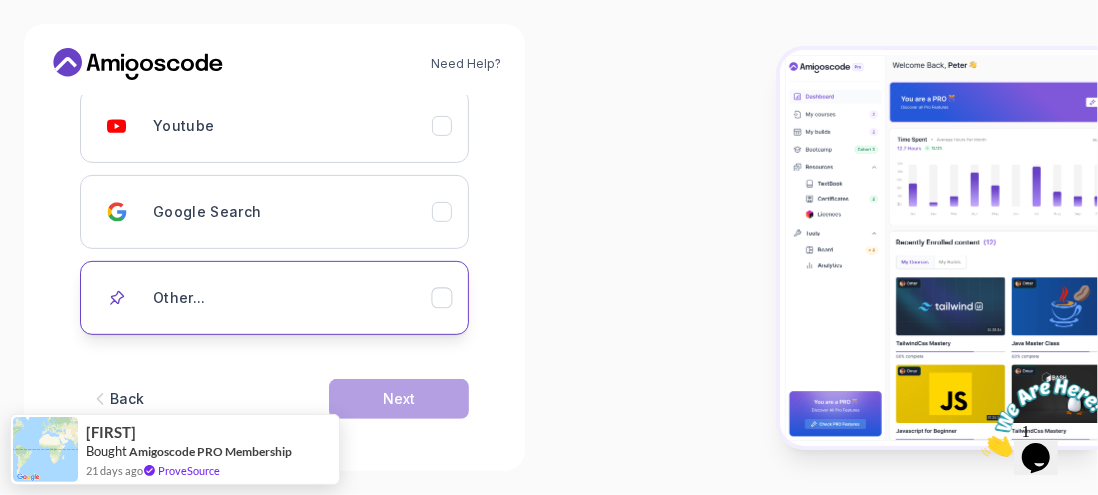 click on "Other..." at bounding box center [292, 298] 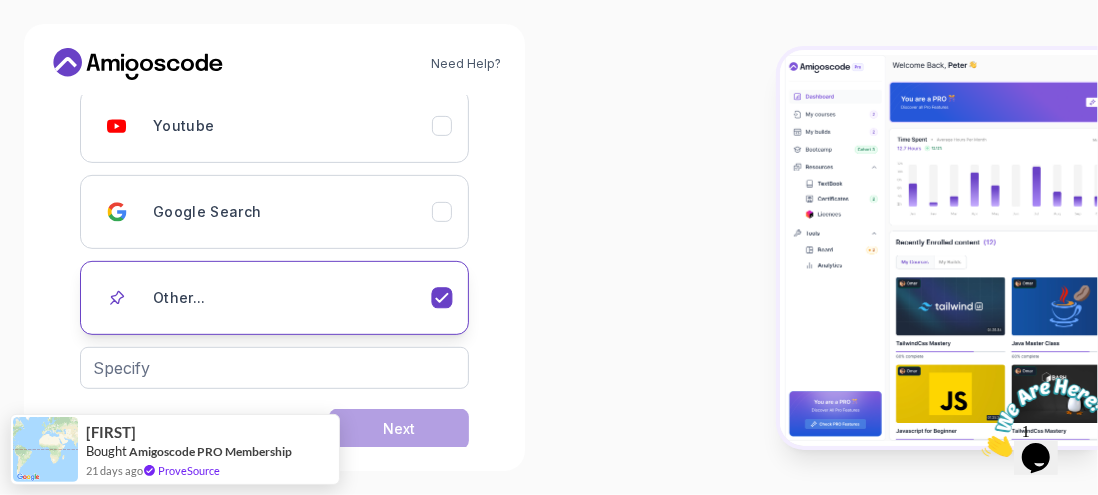 scroll, scrollTop: 440, scrollLeft: 0, axis: vertical 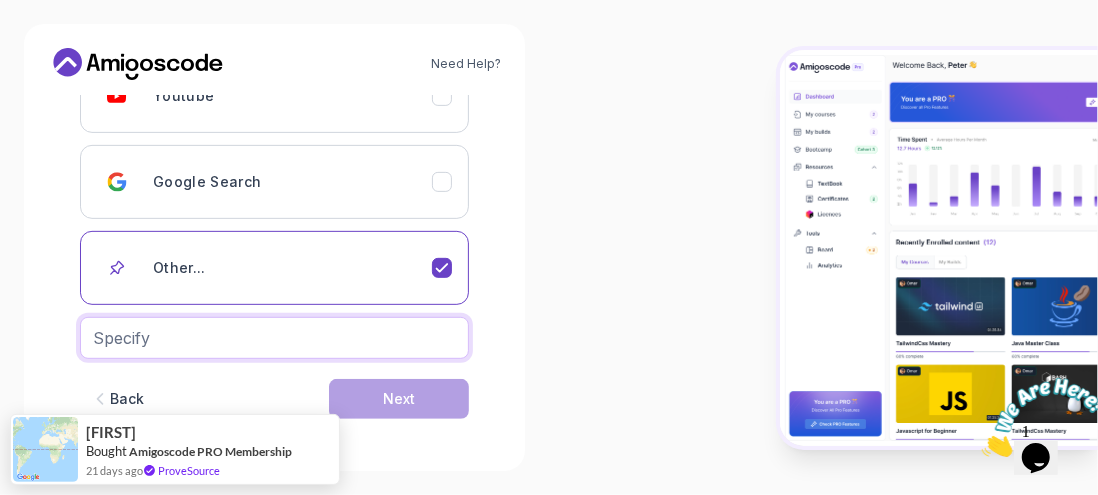 click at bounding box center [274, 338] 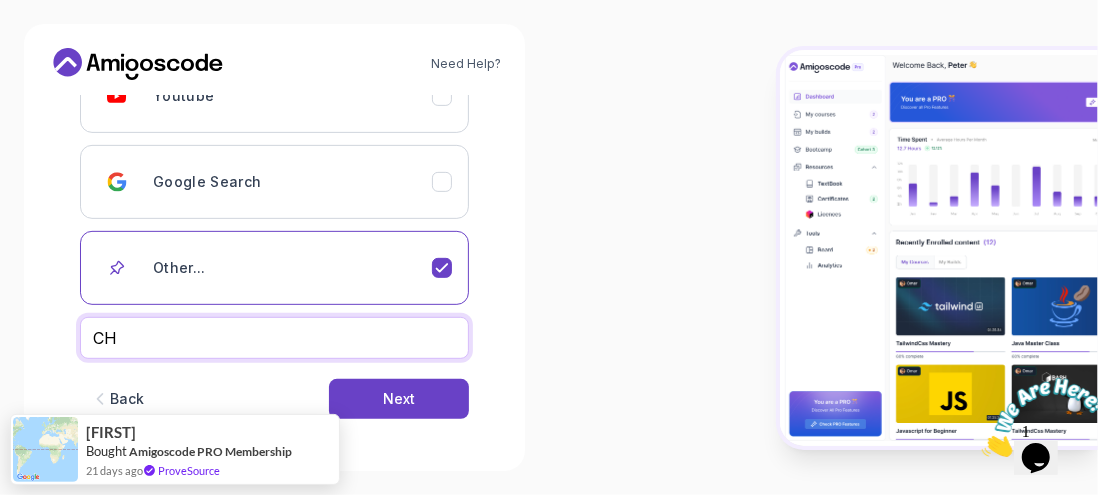 type on "C" 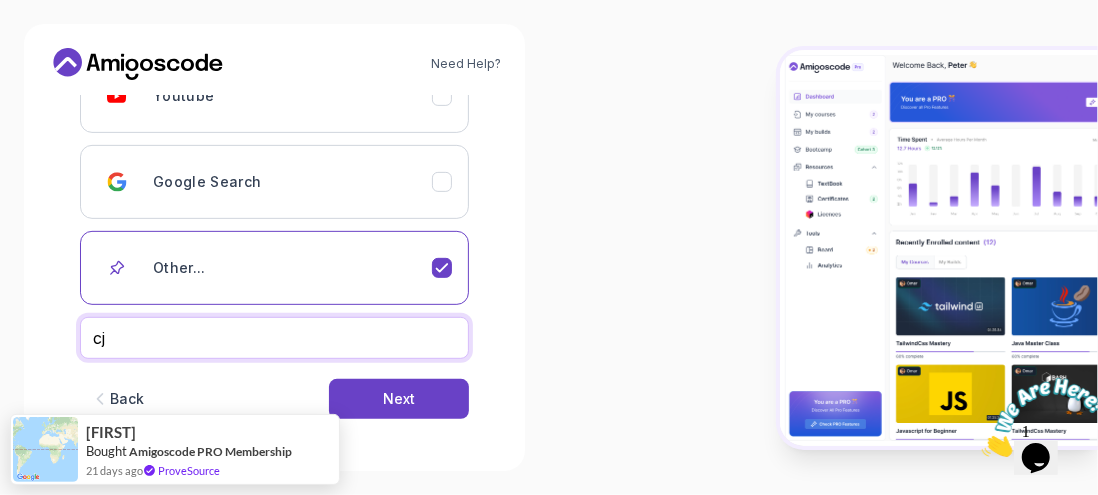 type on "c" 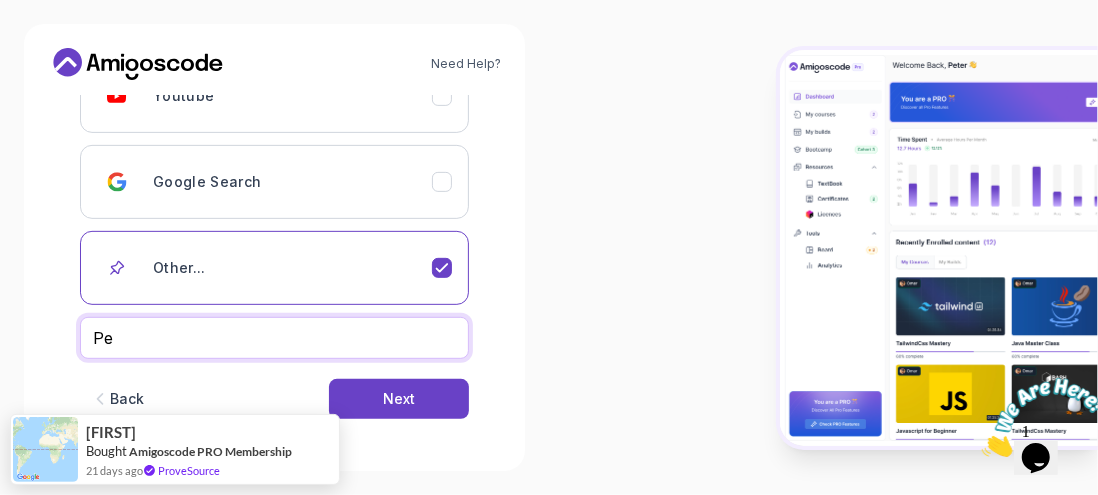 type on "P" 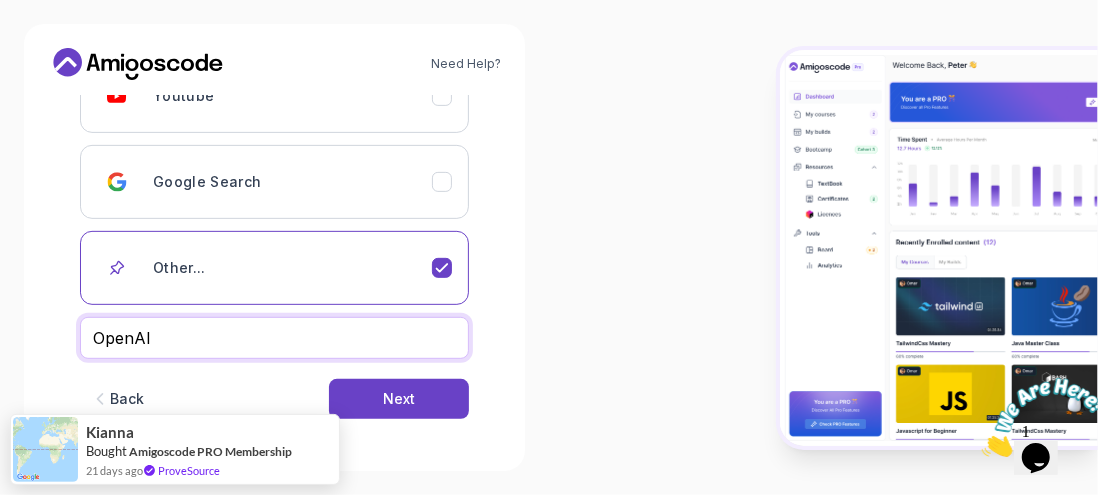 type on "OpenAI" 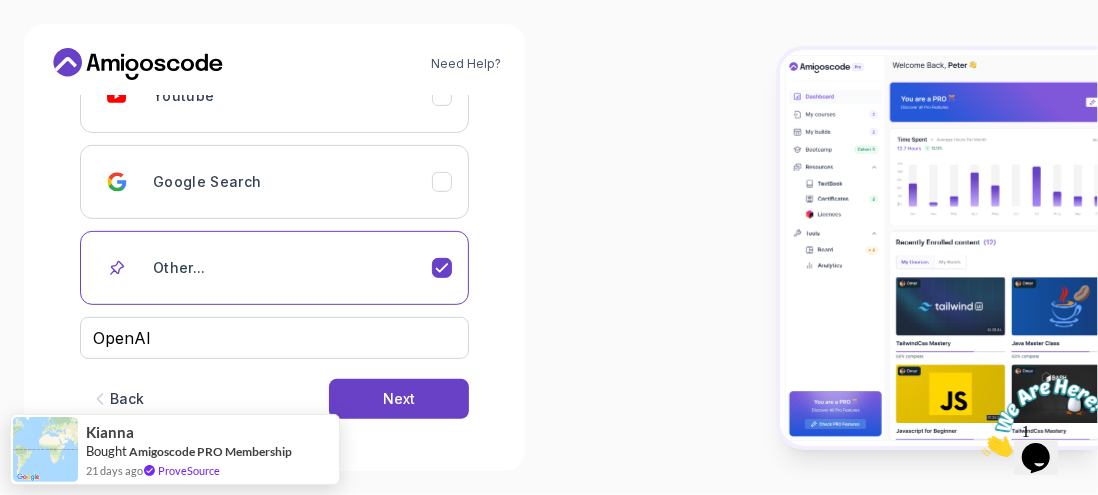 scroll, scrollTop: 0, scrollLeft: 0, axis: both 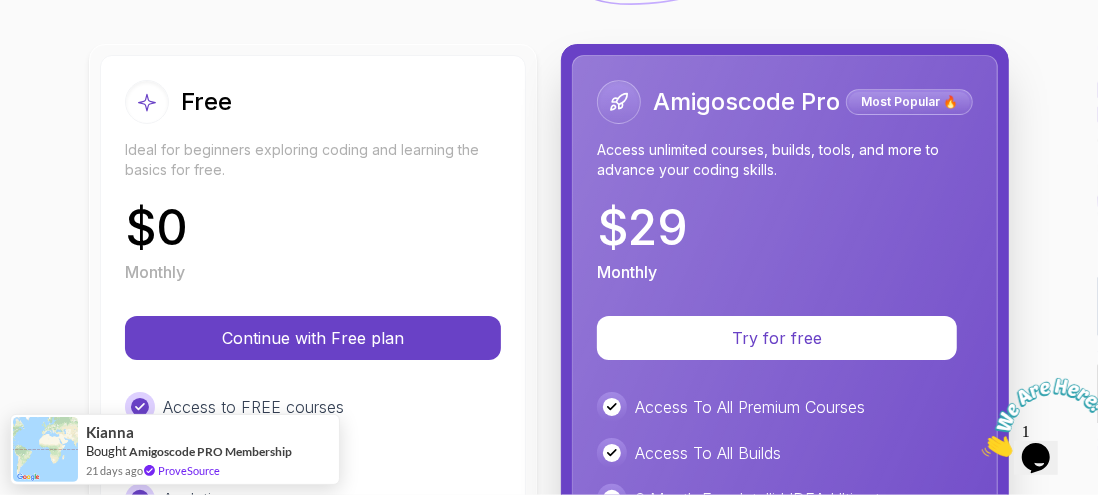 click on "$ 0 Monthly" at bounding box center (313, 244) 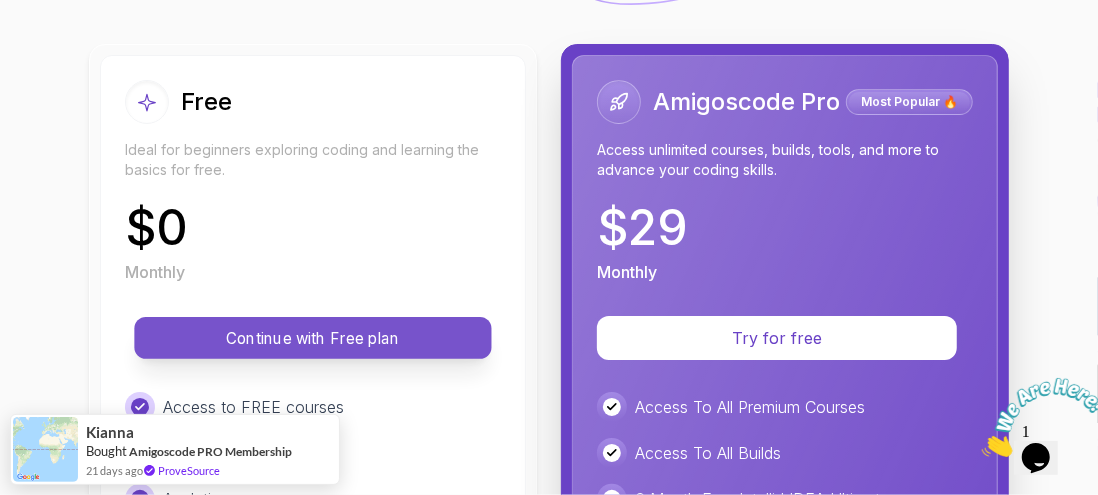 click on "Continue with Free plan" at bounding box center [312, 338] 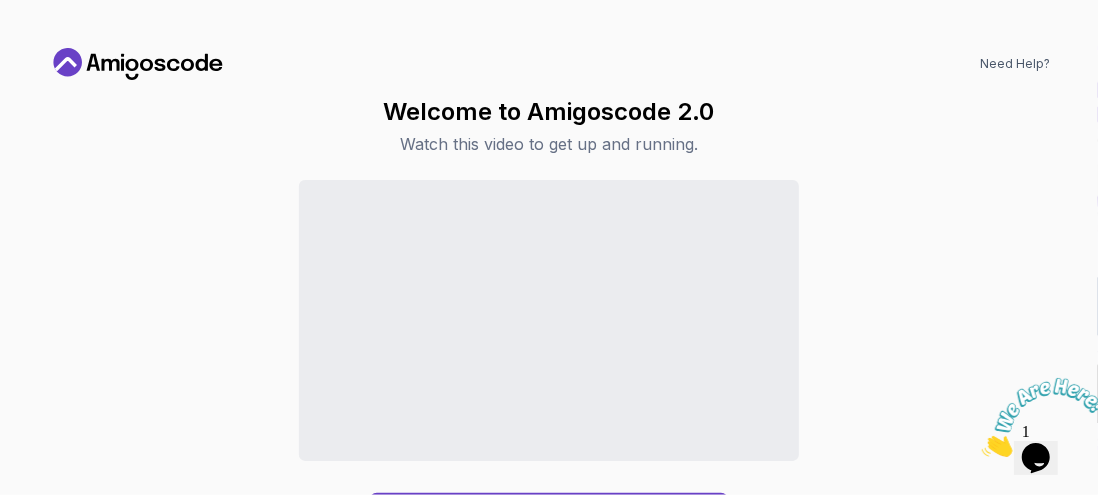 click on "Need Help? Welcome to Amigoscode 2.0 Watch this video to get up and running. Continue to Dashboard" at bounding box center (549, 247) 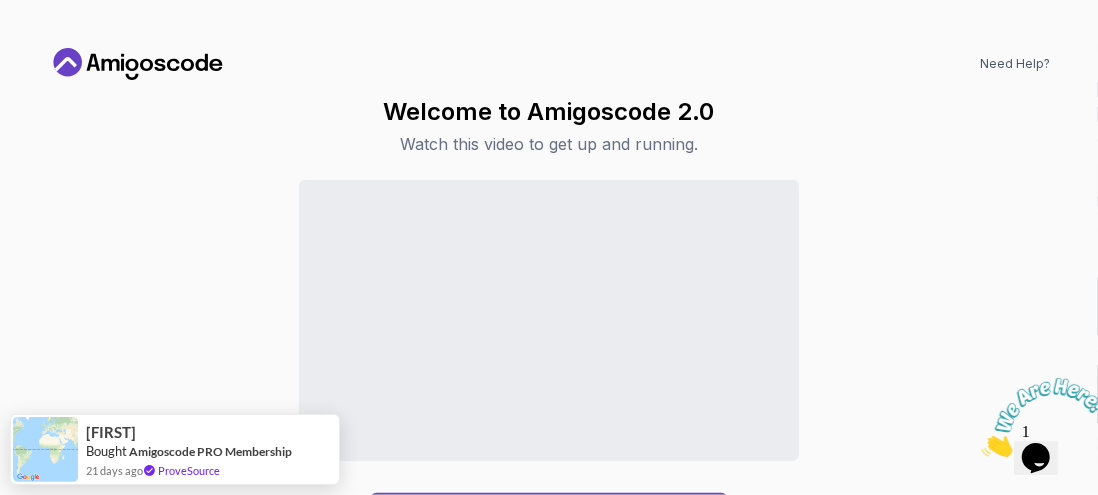click at bounding box center (981, 450) 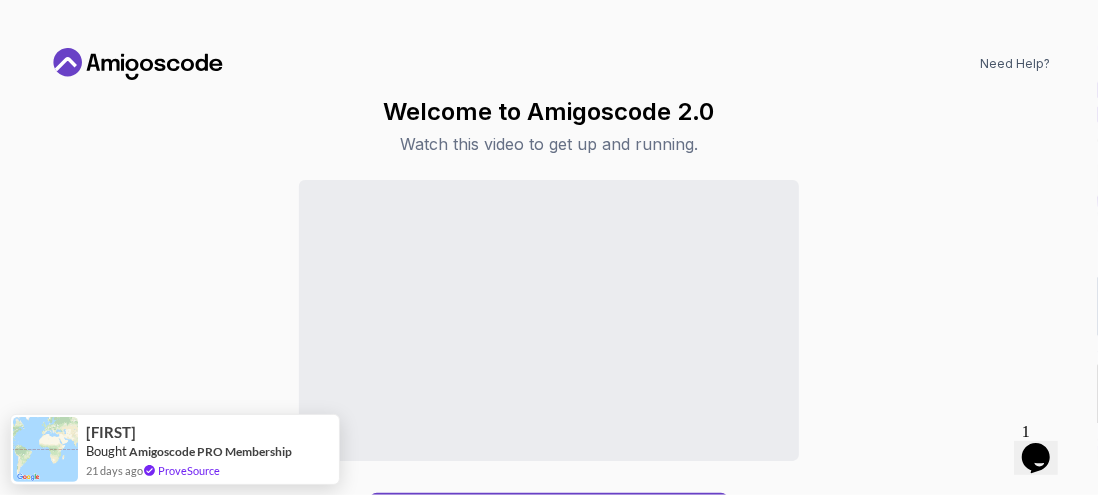 click on "Continue to Dashboard" at bounding box center (549, 360) 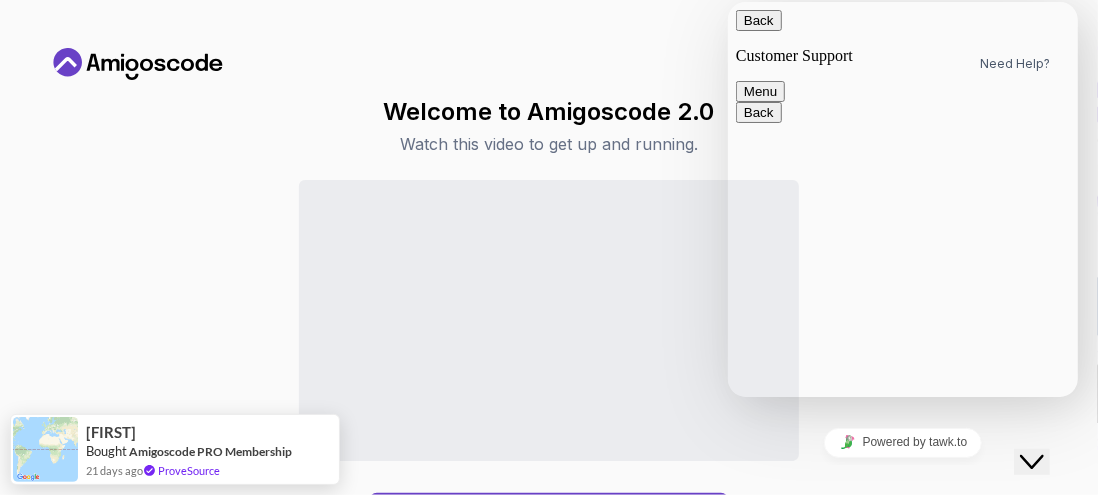 click on "Need Help? Welcome to Amigoscode 2.0 Watch this video to get up and running. Continue to Dashboard" at bounding box center (549, 247) 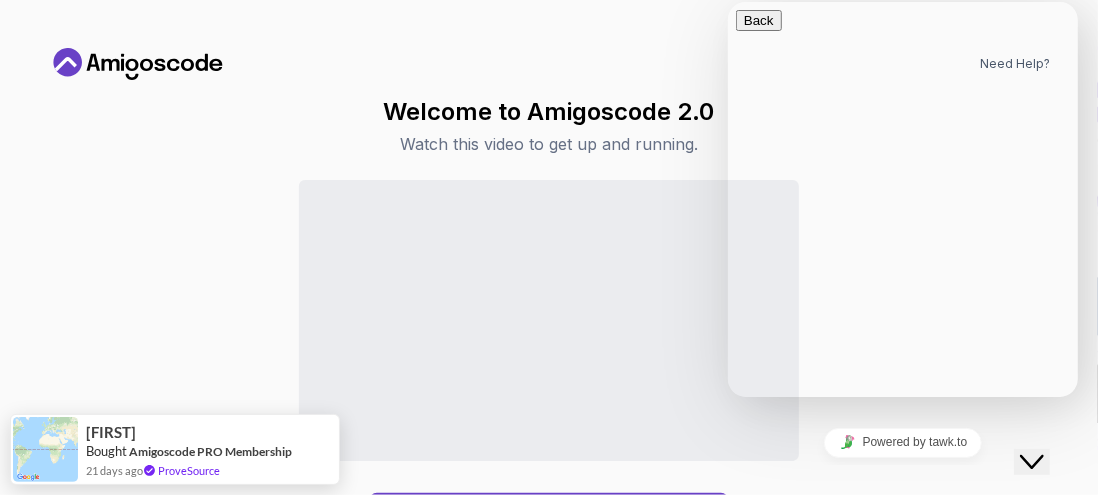 click 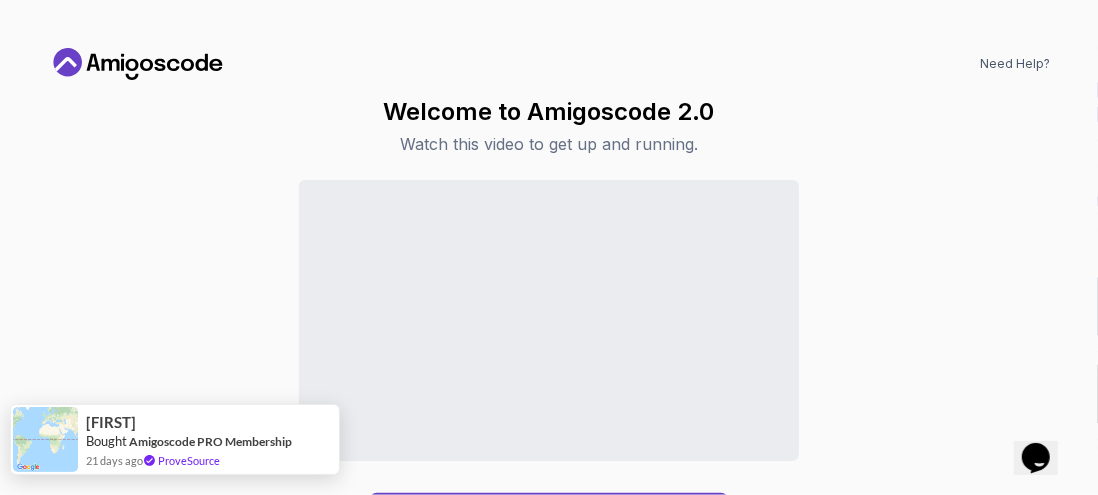 click on "ProveSource" at bounding box center (189, 460) 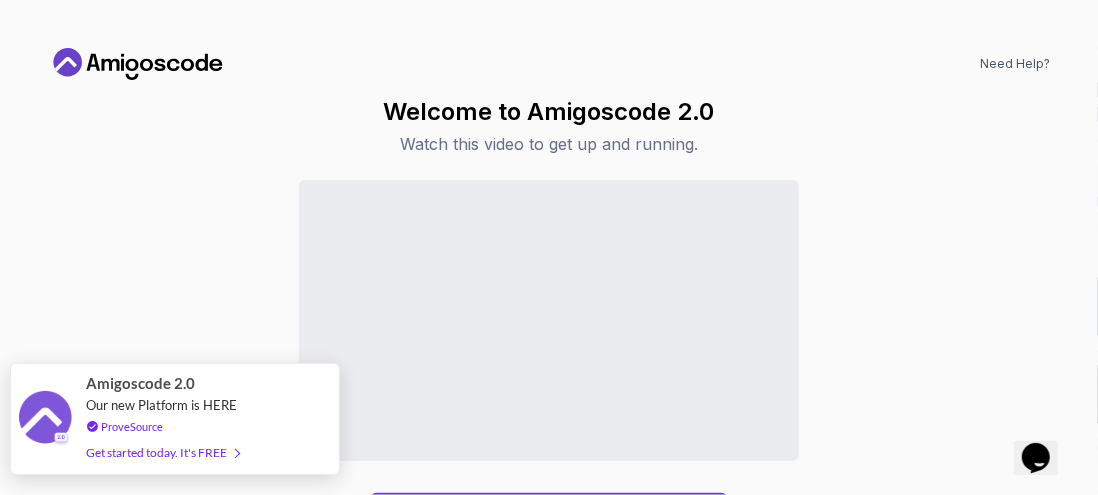click at bounding box center [45, 419] 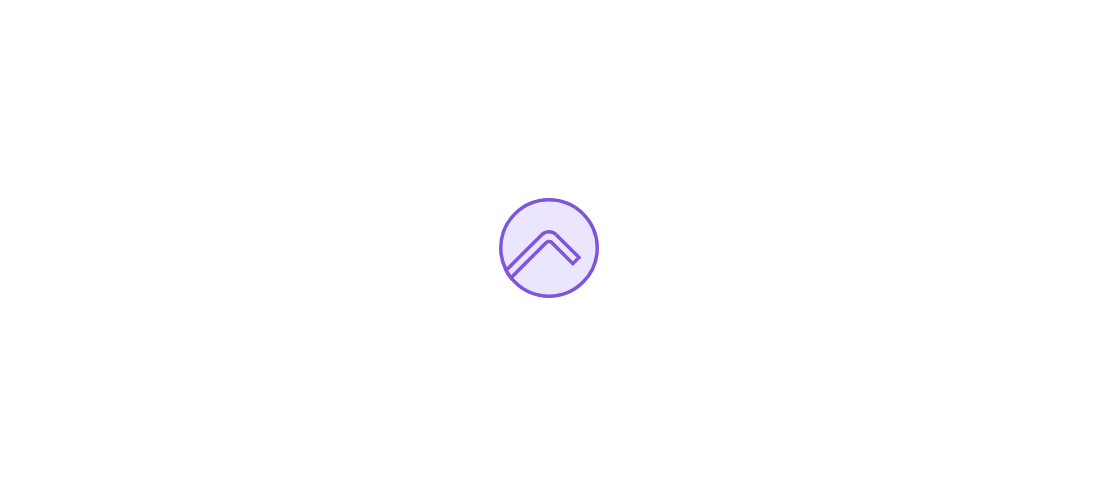 scroll, scrollTop: 0, scrollLeft: 0, axis: both 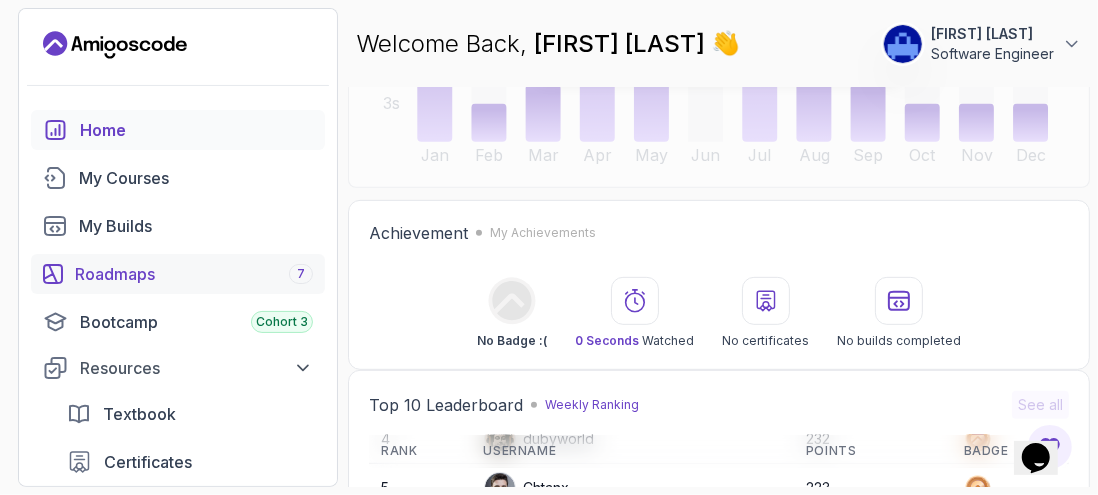 click on "Roadmaps 7" at bounding box center [194, 274] 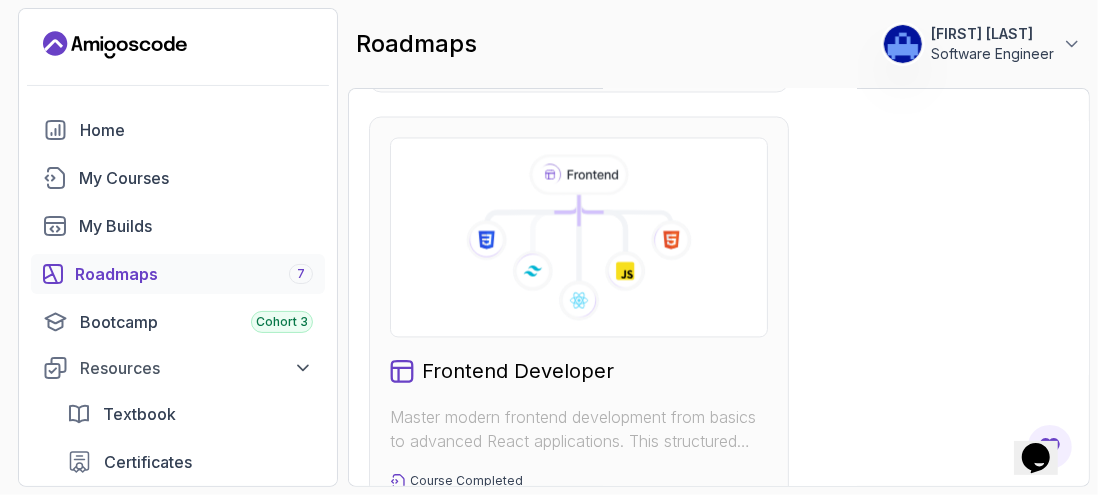 scroll, scrollTop: 1700, scrollLeft: 0, axis: vertical 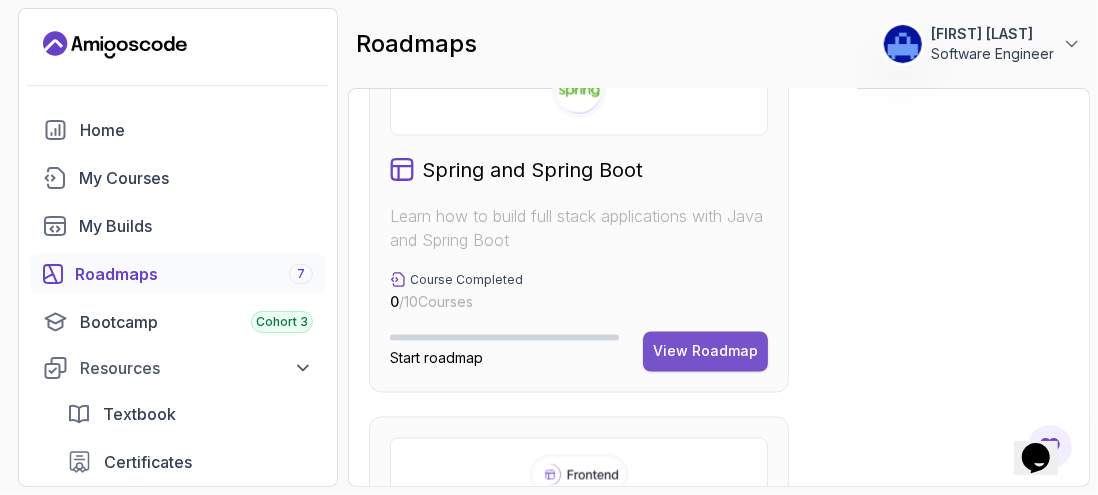 click on "View Roadmap" at bounding box center [705, 352] 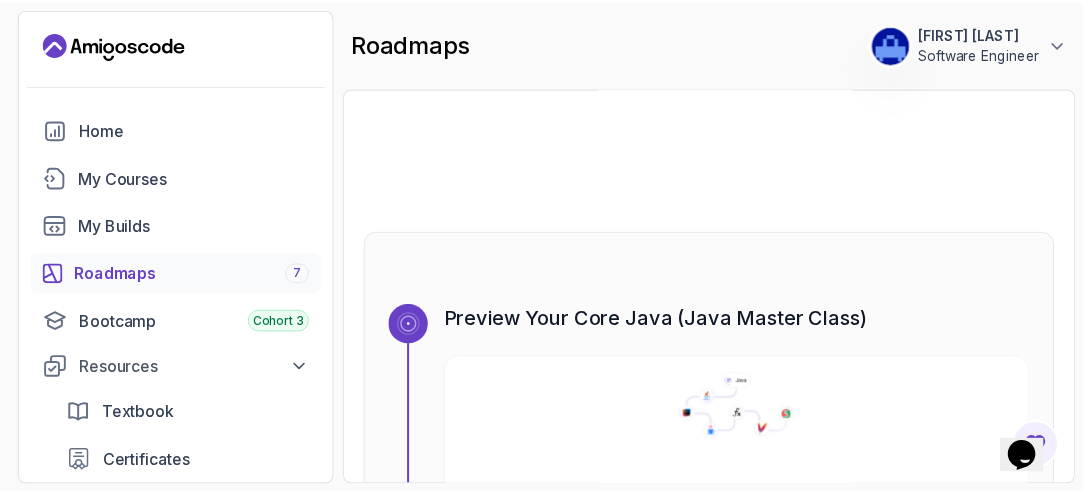 scroll, scrollTop: 900, scrollLeft: 0, axis: vertical 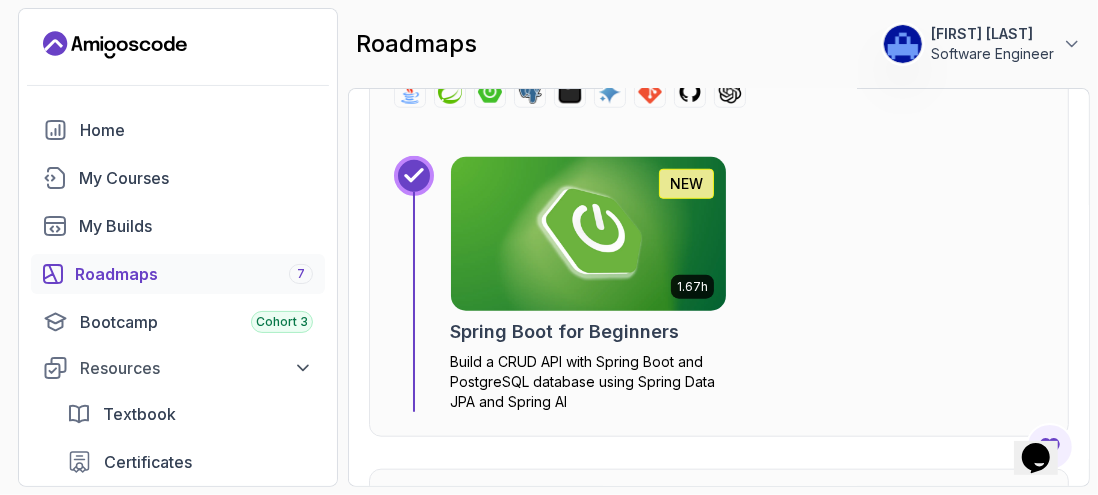 click at bounding box center [588, 234] 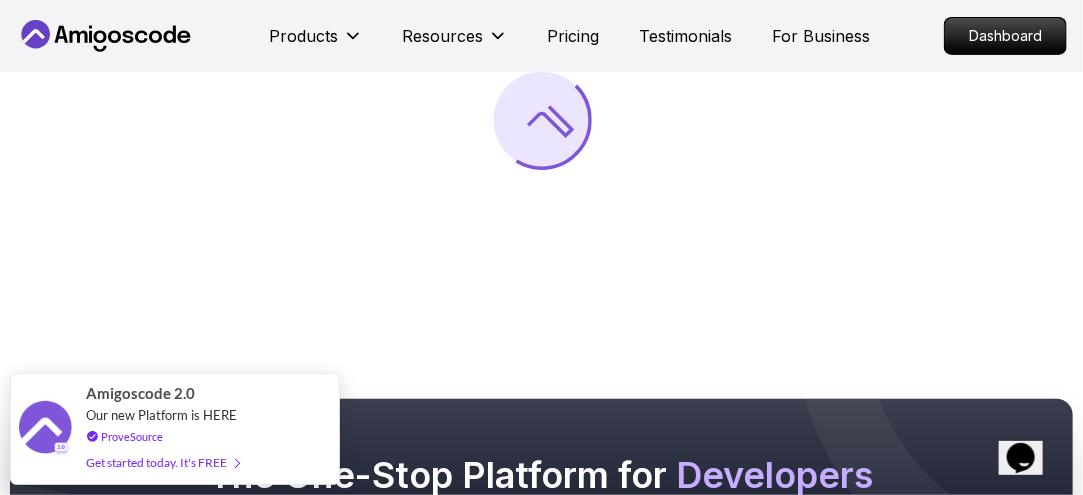 scroll, scrollTop: 400, scrollLeft: 0, axis: vertical 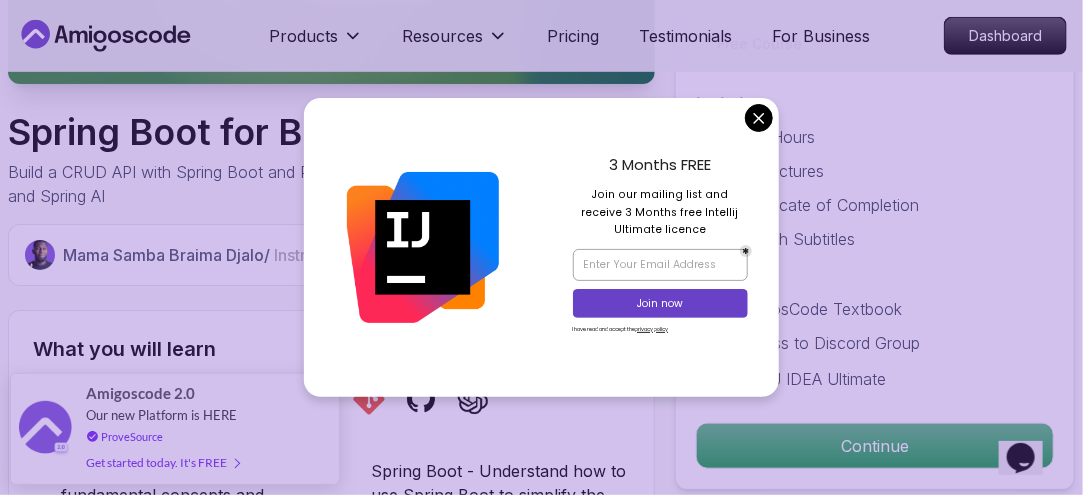 click on "Products Resources Pricing Testimonials For Business Dashboard Products Resources Pricing Testimonials For Business Dashboard Spring Boot for Beginners Build a CRUD API with Spring Boot and PostgreSQL database using Spring Data JPA and Spring AI Mama Samba Braima Djalo  /   Instructor Free Course Includes: 1.67 Hours 42 Lectures Certificate of Completion English Subtitles Access to: AmigosCode Textbook Access to Discord Group IntelliJ IDEA Ultimate Continue Share this Course or Copy link Got a Team of 5 or More? With one subscription, give your entire team access to all courses and features. Check our Business Plan Mama Samba Braima Djalo  /   Instructor What you will learn java spring spring-boot postgres terminal ai git github chatgpt The Basics of Spring - Learn the fundamental concepts and features of the Spring framework. Spring Boot - Understand how to use Spring Boot to simplify the development of Spring applications. Build CRUD API - Create a CRUD (Create, Read, Update, Delete) API using Spring Boot." at bounding box center (541, 4412) 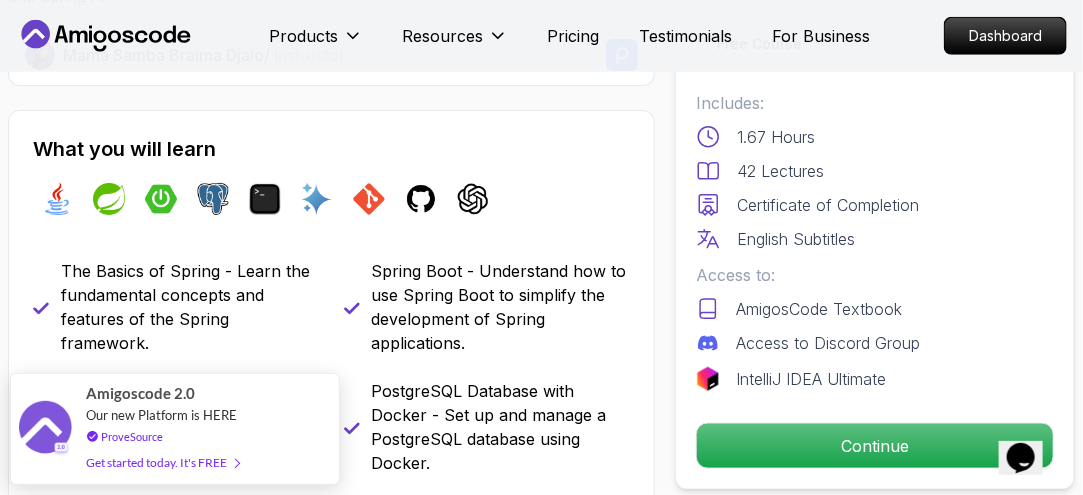 scroll, scrollTop: 700, scrollLeft: 0, axis: vertical 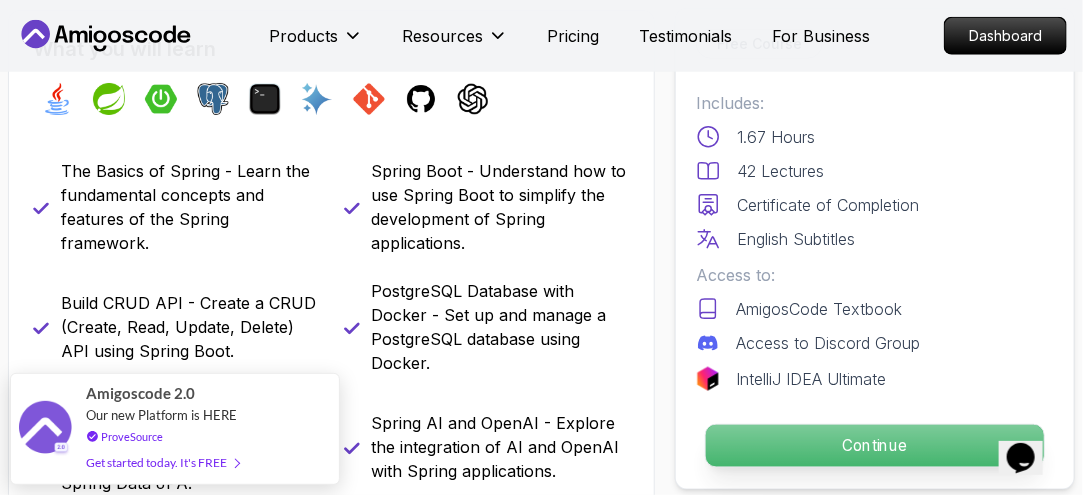click on "Continue" at bounding box center (875, 446) 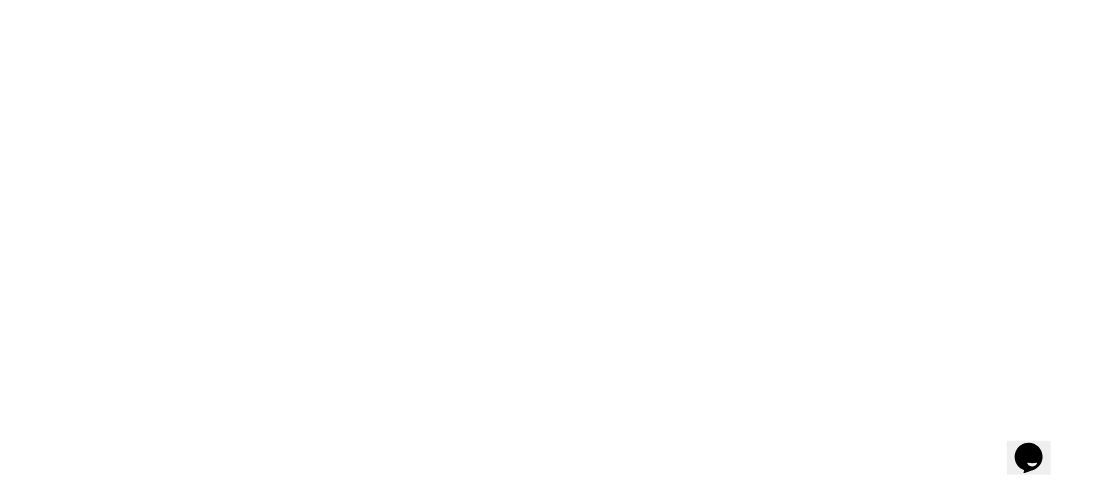 scroll, scrollTop: 0, scrollLeft: 0, axis: both 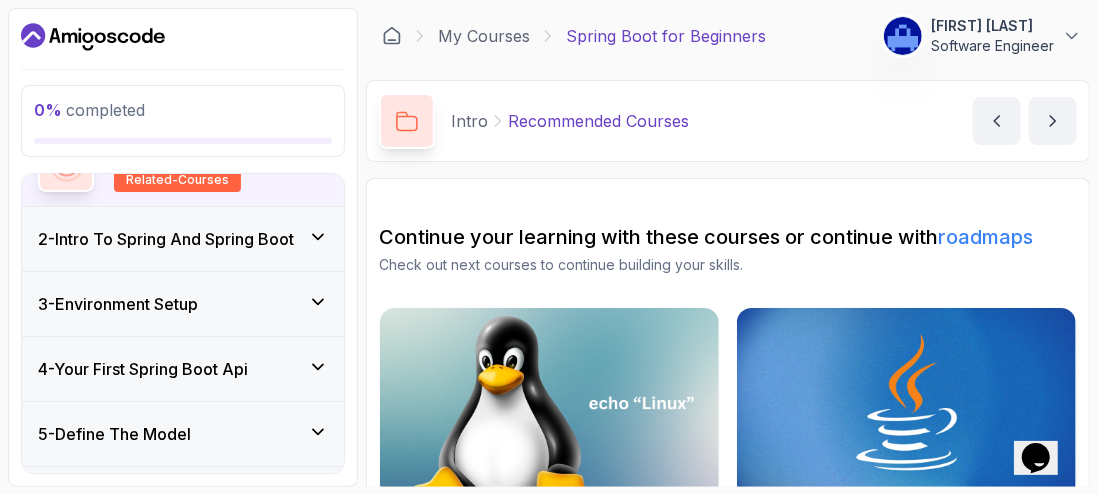 click on "2  -  Intro To Spring And Spring Boot" at bounding box center [166, 239] 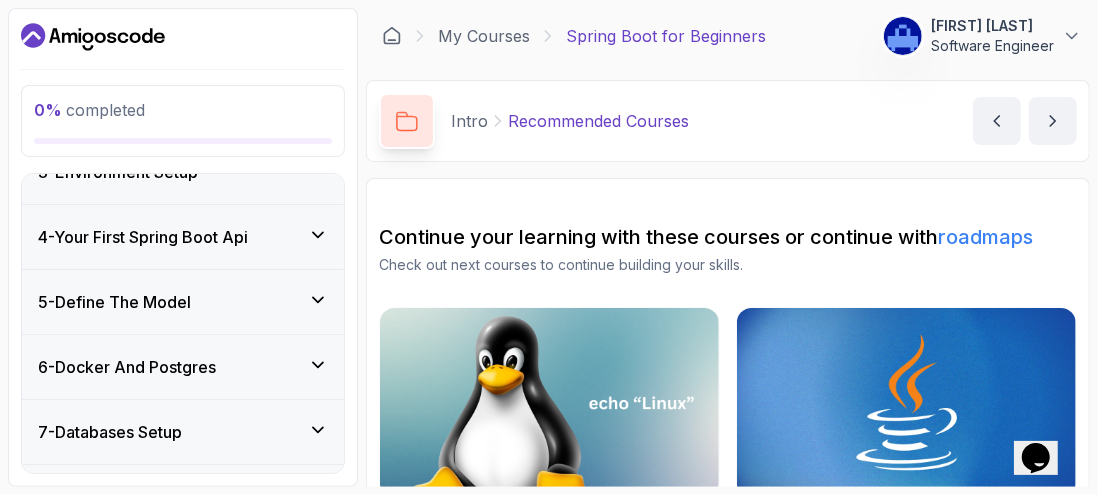 scroll, scrollTop: 400, scrollLeft: 0, axis: vertical 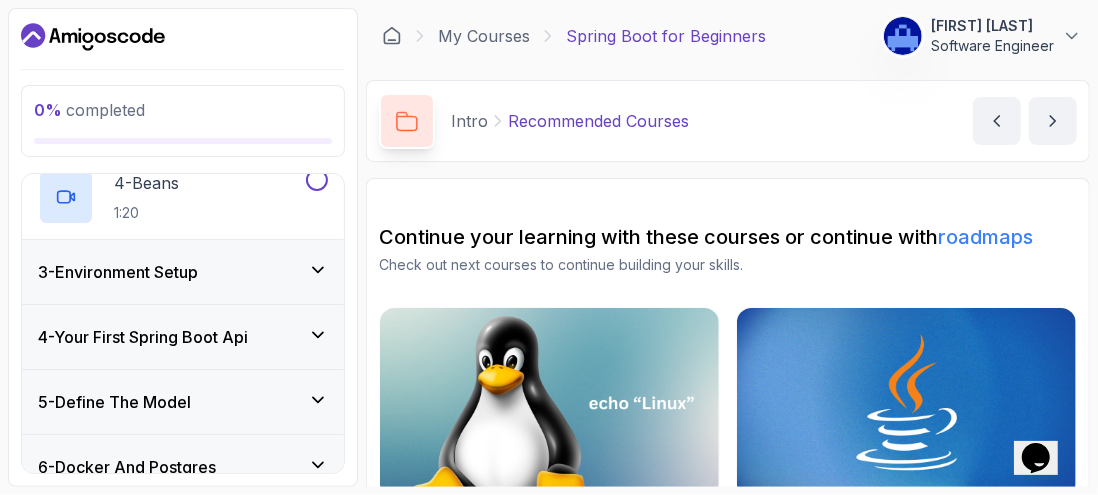 click on "3  -  Environment Setup" at bounding box center [118, 272] 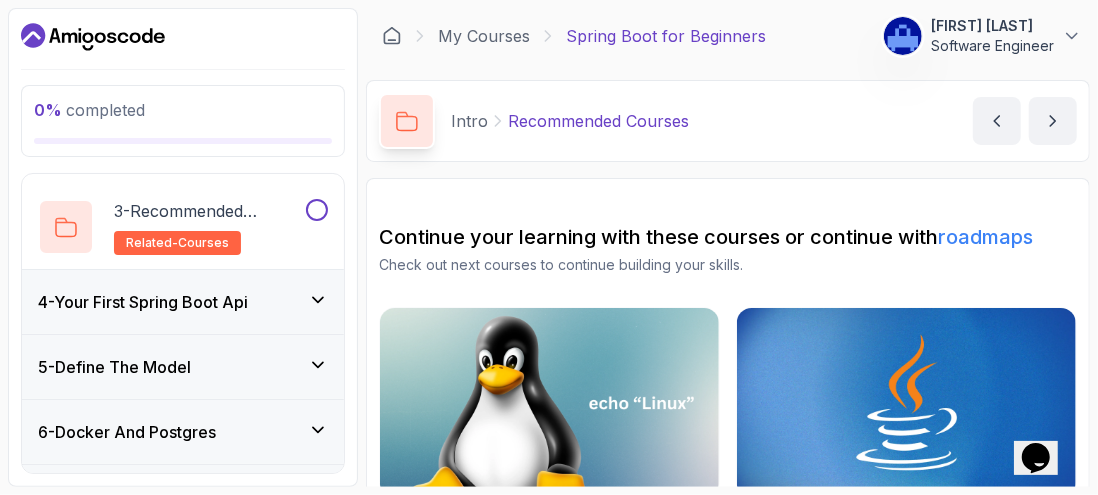 click on "4  -  Your First Spring Boot Api" at bounding box center (143, 302) 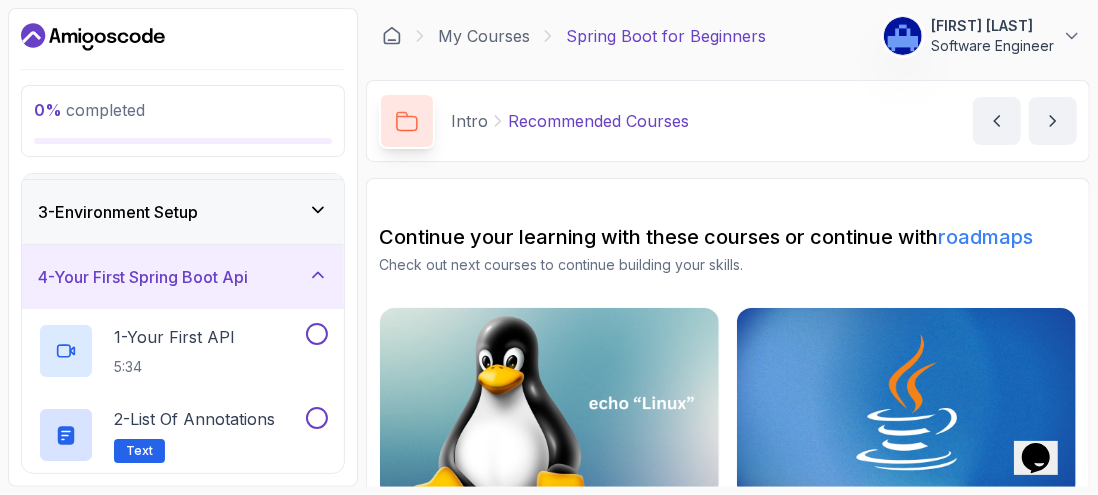 scroll, scrollTop: 0, scrollLeft: 0, axis: both 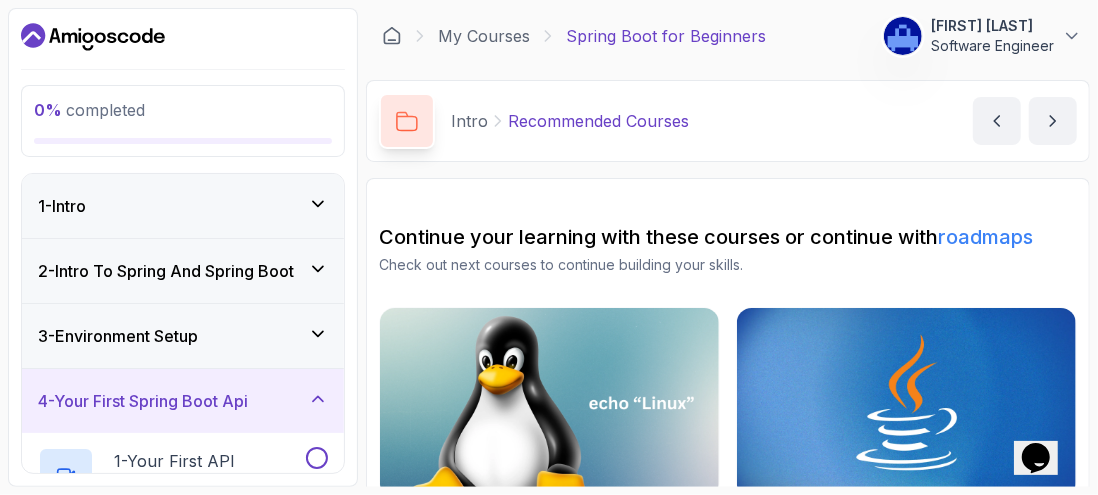 click on "2  -  Intro To Spring And Spring Boot" at bounding box center (166, 271) 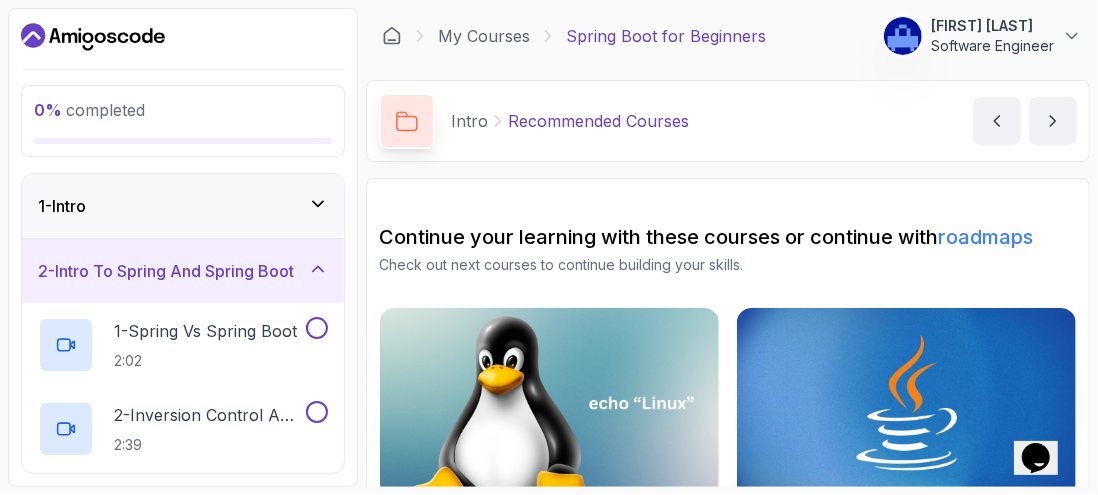 click on "1  -  Intro" at bounding box center [183, 206] 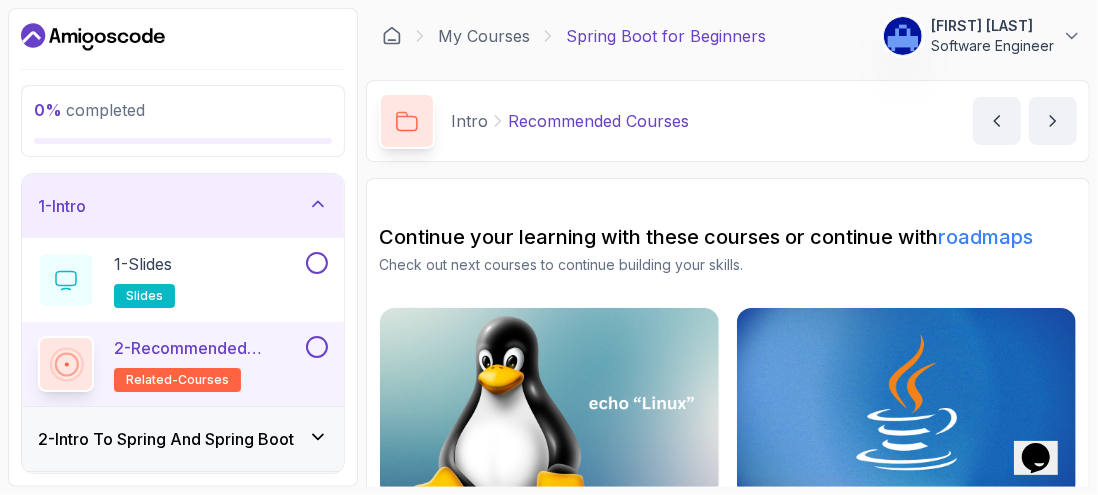 click on "1  -  Intro" at bounding box center (183, 206) 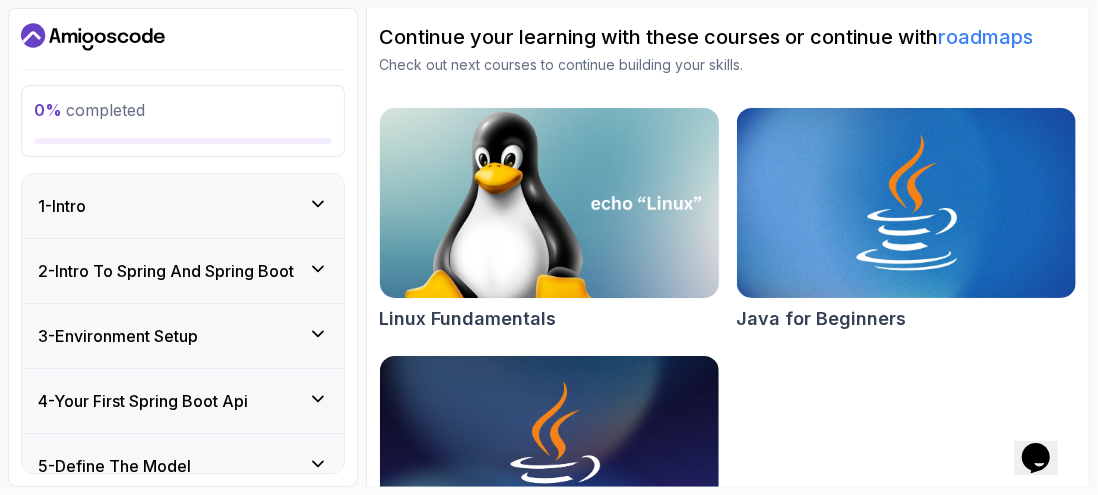 scroll, scrollTop: 300, scrollLeft: 0, axis: vertical 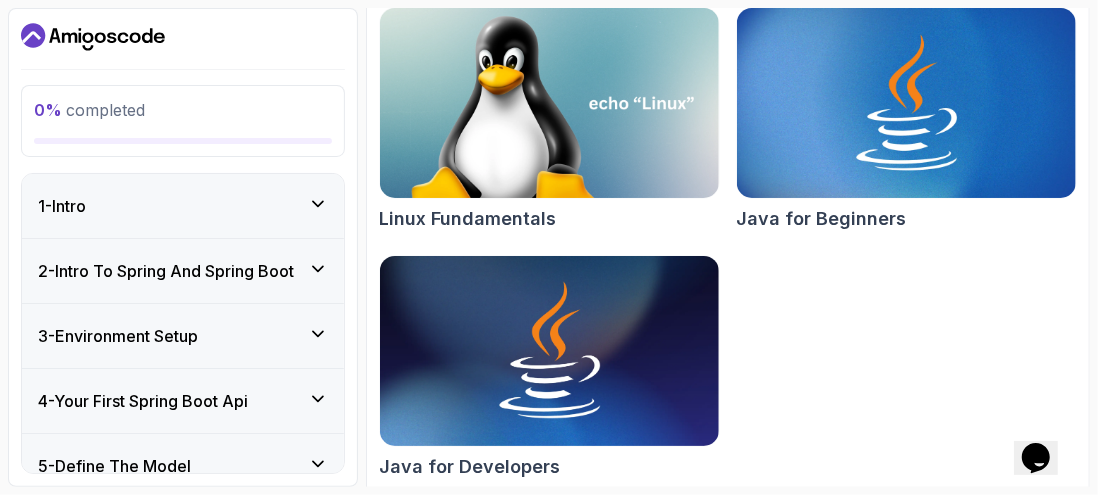 click on "2  -  Intro To Spring And Spring Boot" at bounding box center (166, 271) 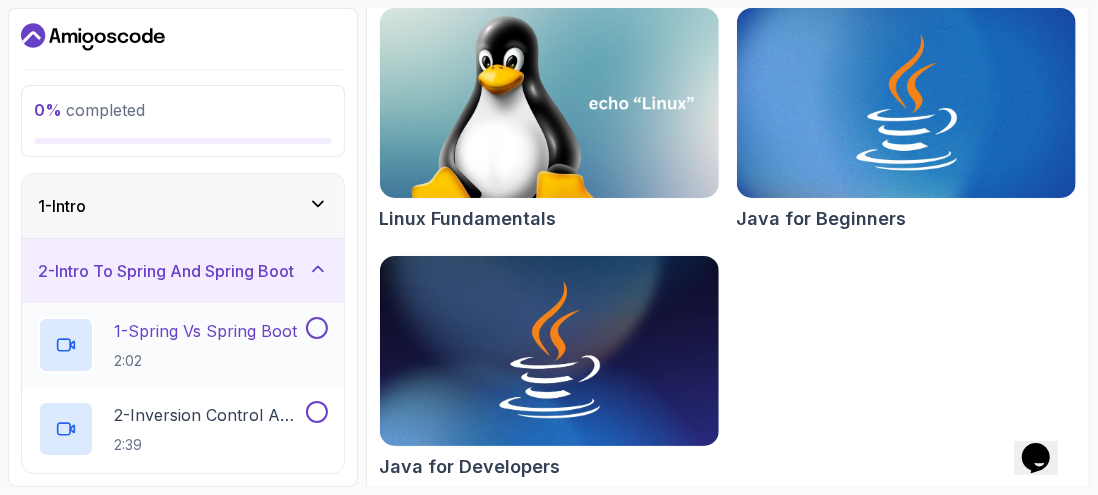 click on "1  -  Spring Vs Spring Boot" at bounding box center [205, 331] 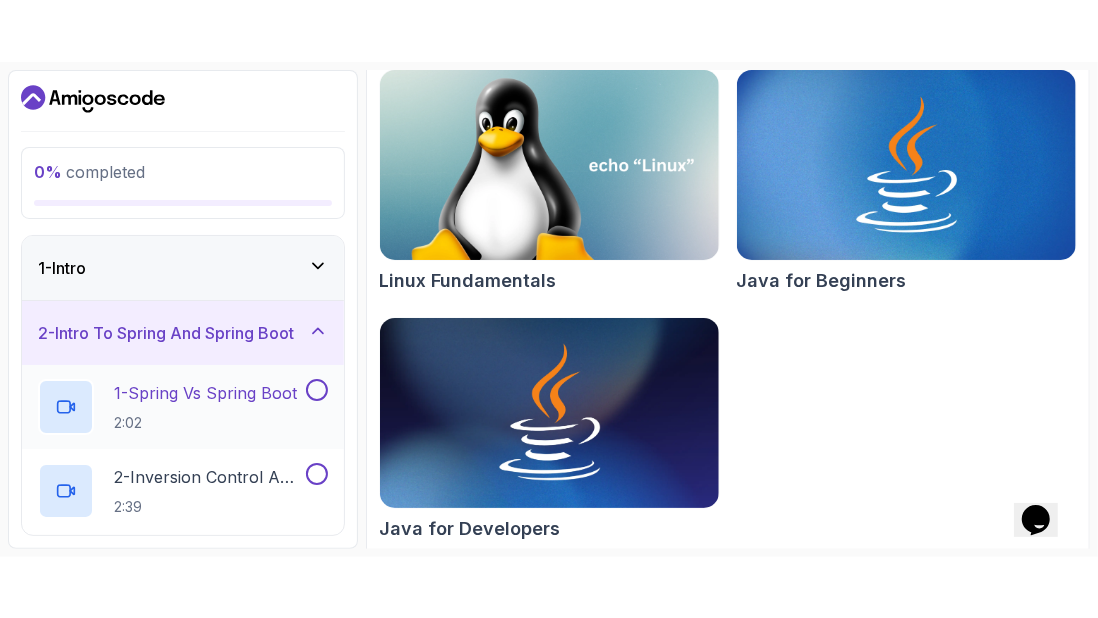 scroll, scrollTop: 235, scrollLeft: 0, axis: vertical 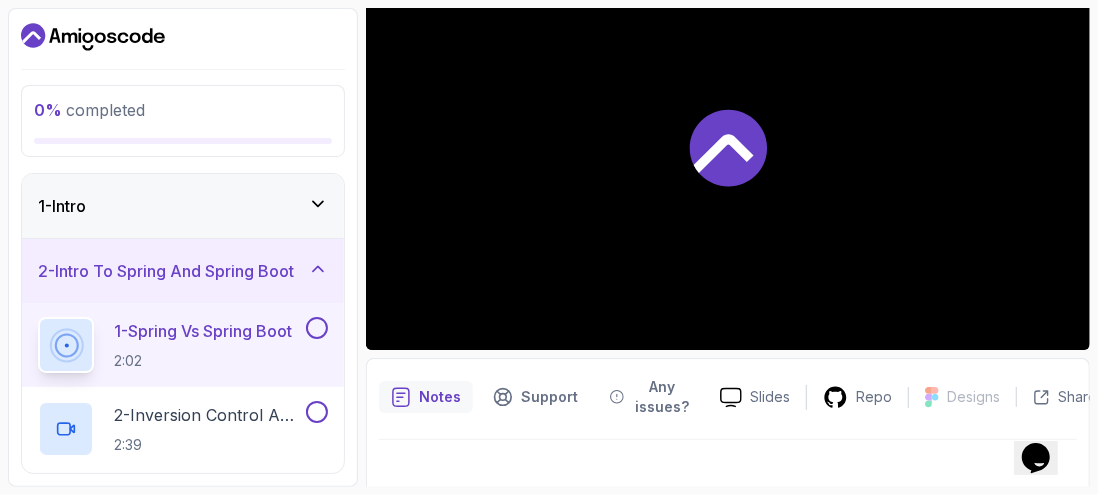 click 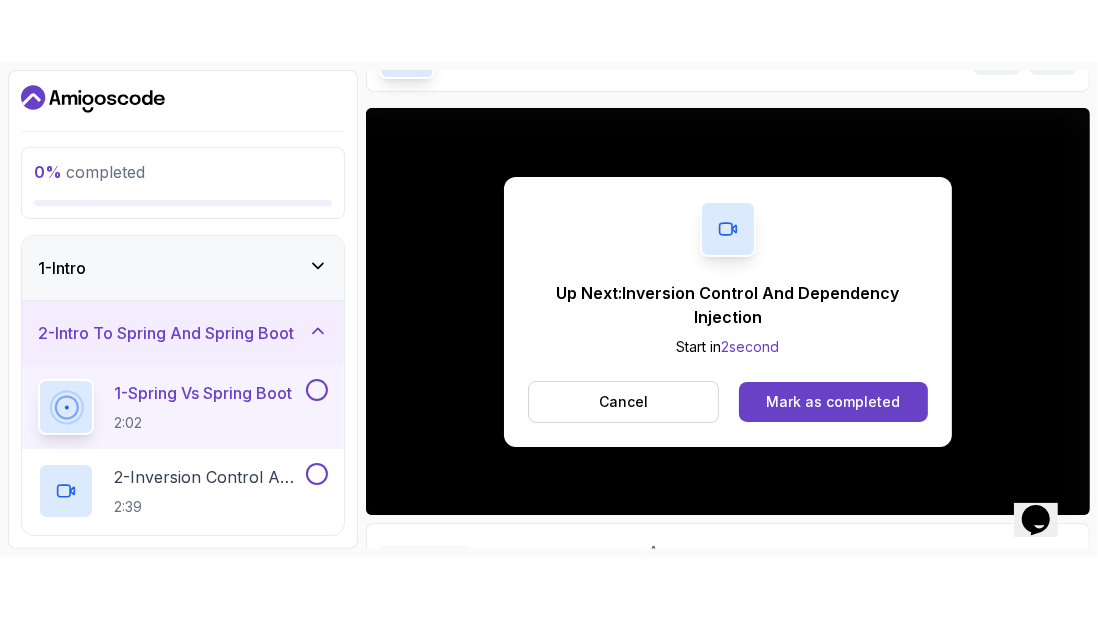 scroll, scrollTop: 235, scrollLeft: 0, axis: vertical 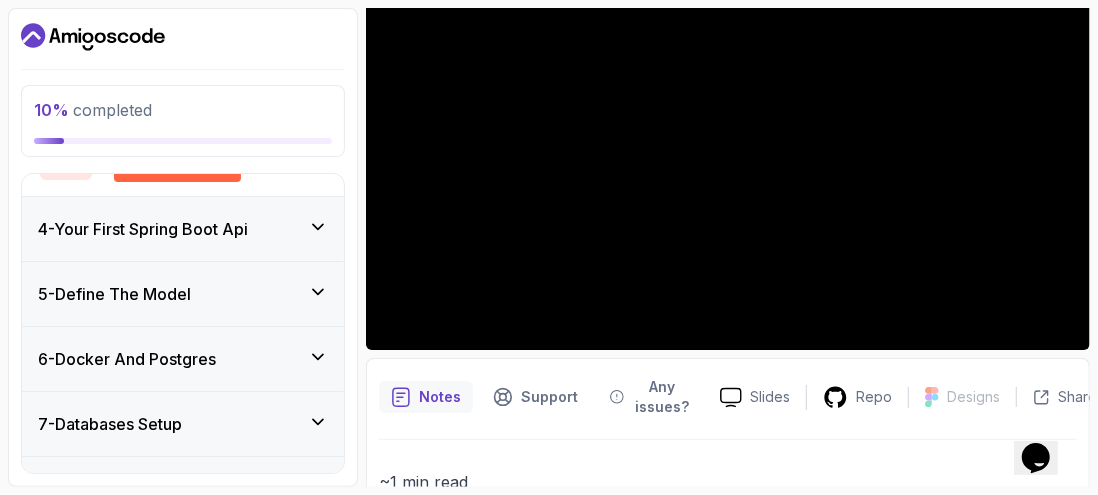 click on "5  -  Define The Model" at bounding box center [114, 294] 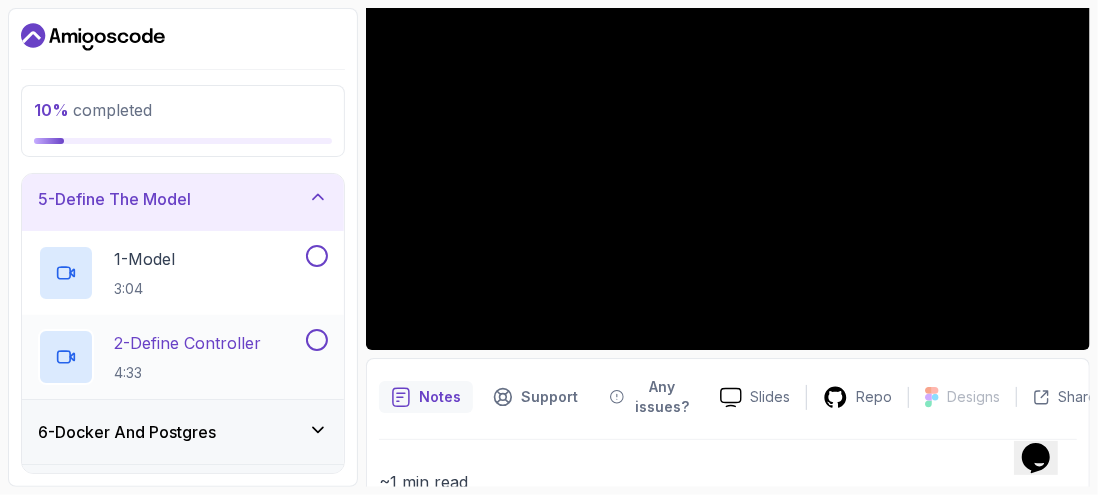 scroll, scrollTop: 367, scrollLeft: 0, axis: vertical 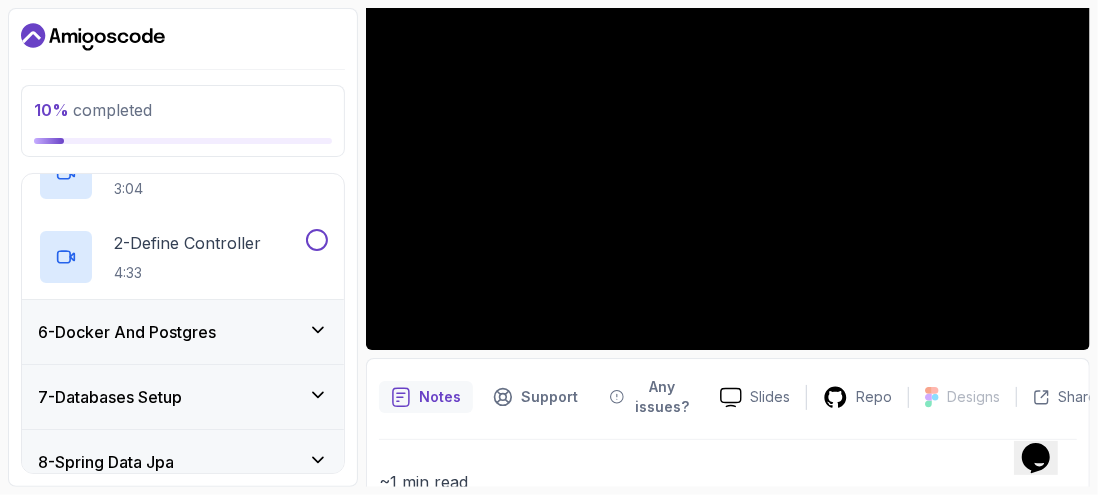 click on "6  -  Docker And Postgres" at bounding box center [127, 332] 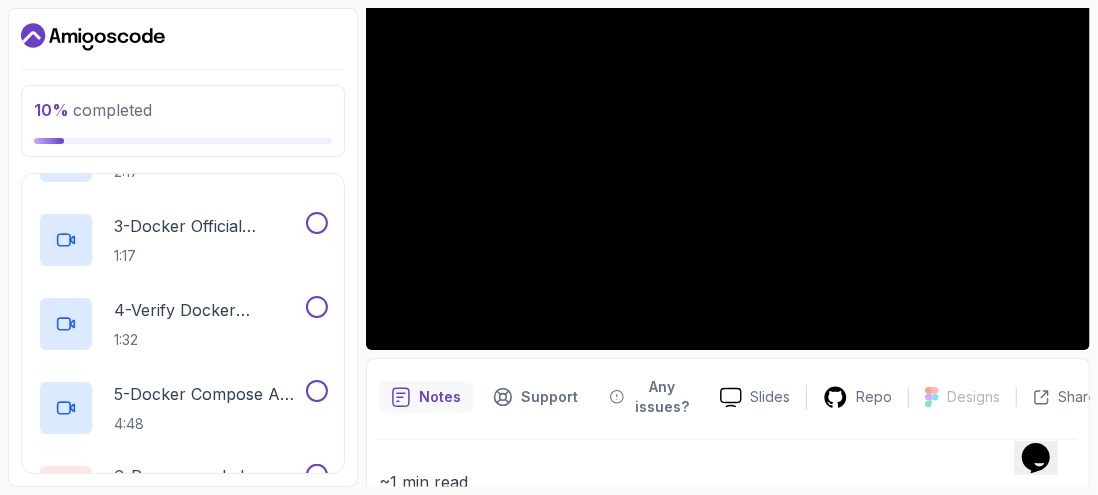 scroll, scrollTop: 733, scrollLeft: 0, axis: vertical 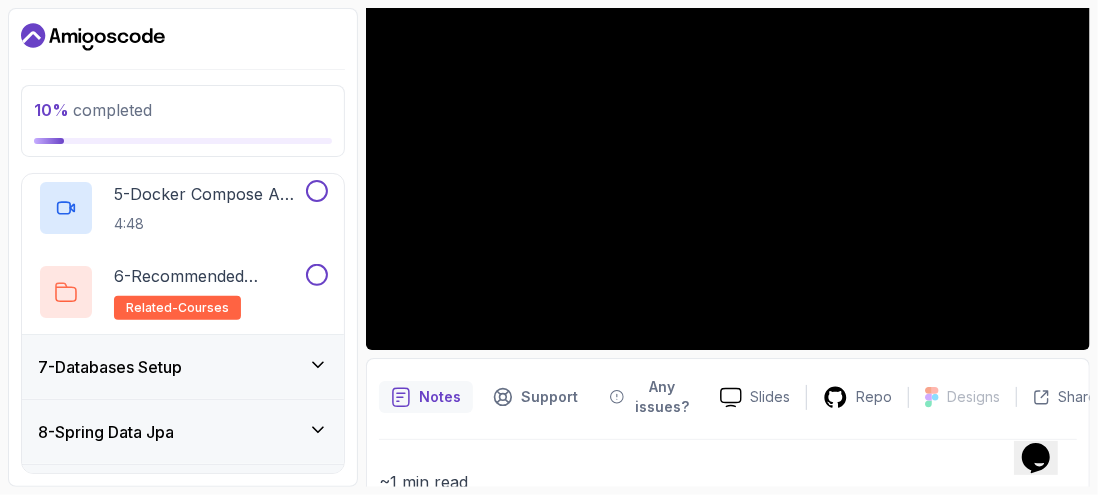 click on "7  -  Databases Setup" at bounding box center (110, 367) 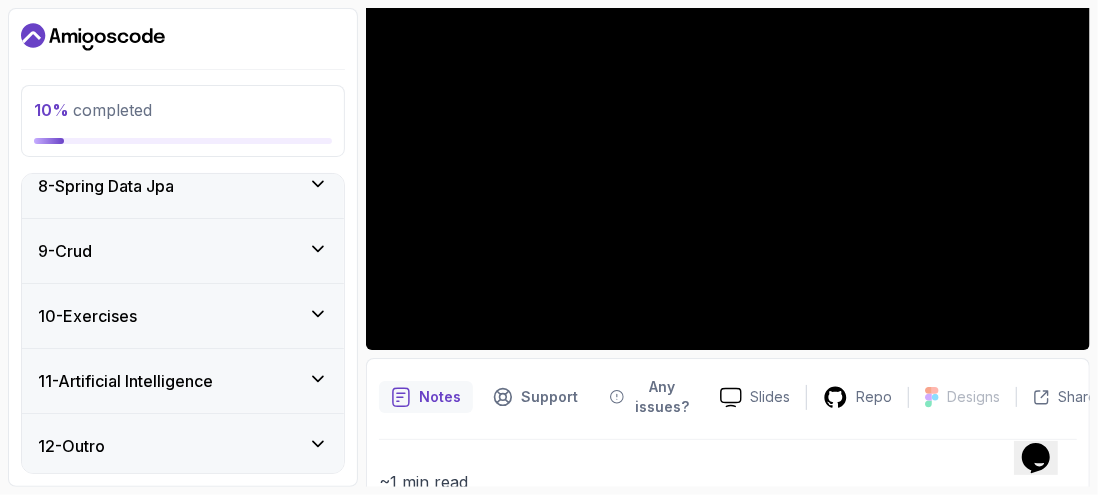 scroll, scrollTop: 724, scrollLeft: 0, axis: vertical 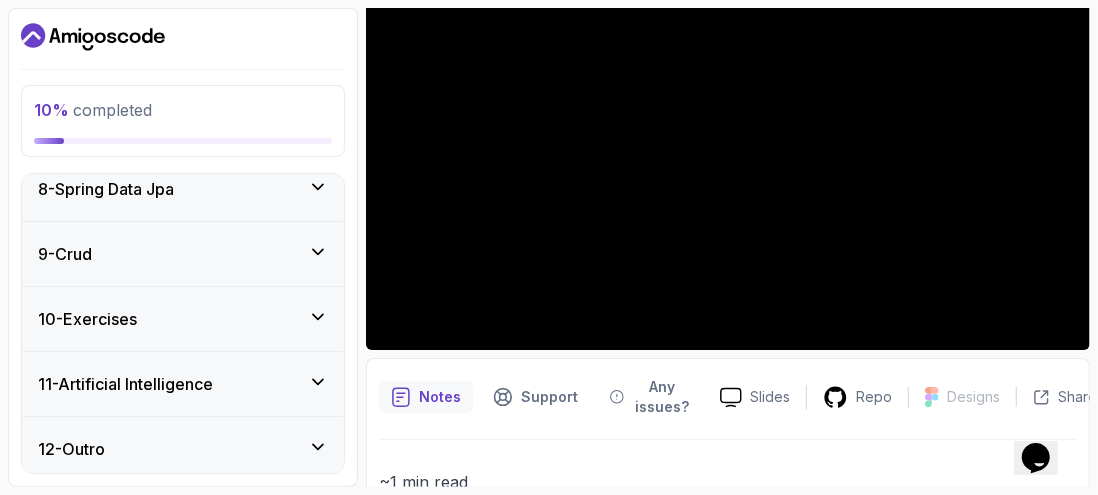 click on "11  -  Artificial Intelligence" at bounding box center [125, 384] 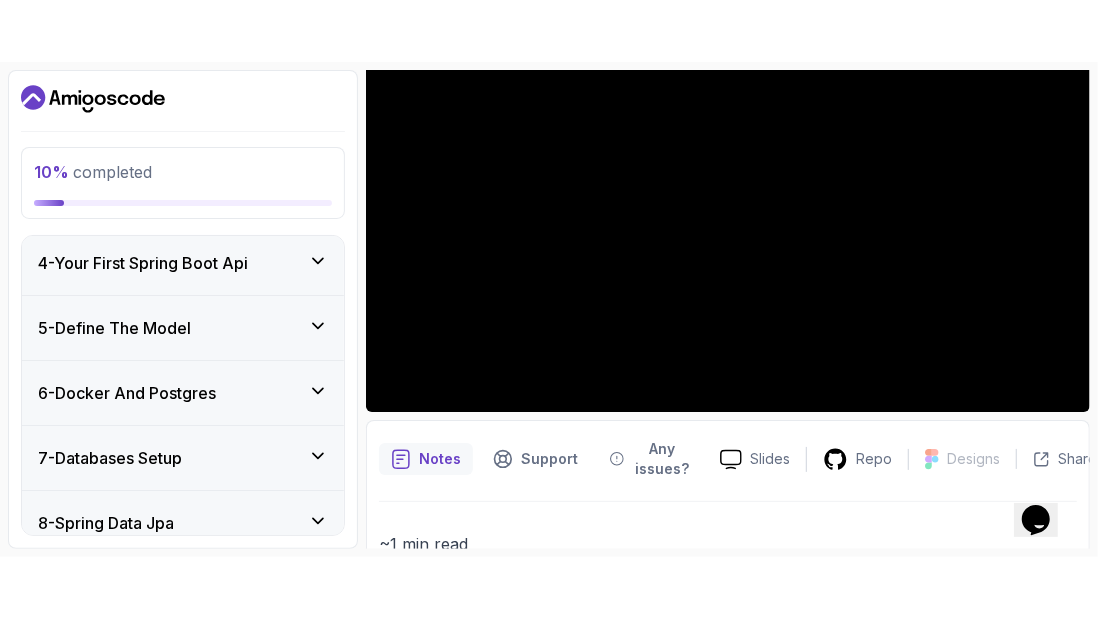 scroll, scrollTop: 100, scrollLeft: 0, axis: vertical 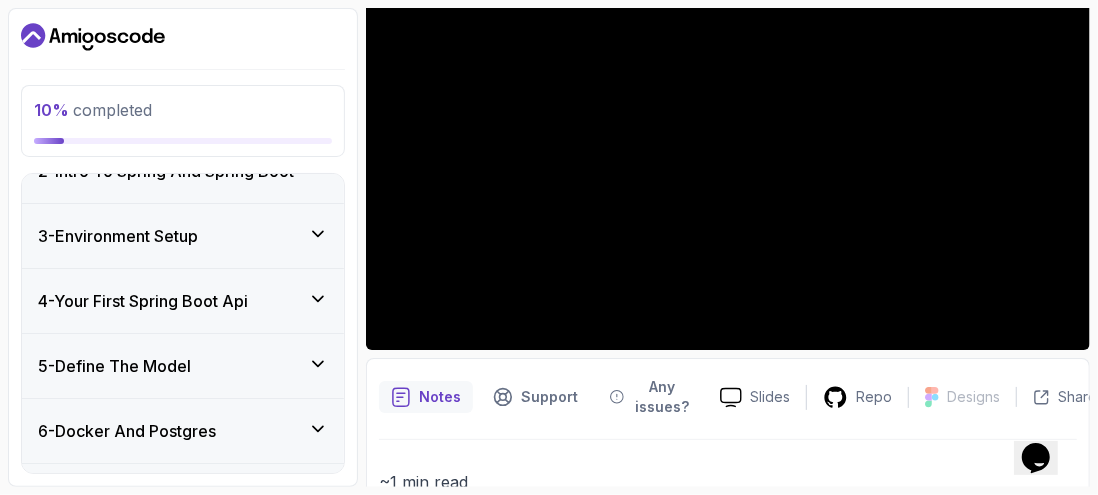 click on "4  -  Your First Spring Boot Api" at bounding box center (143, 301) 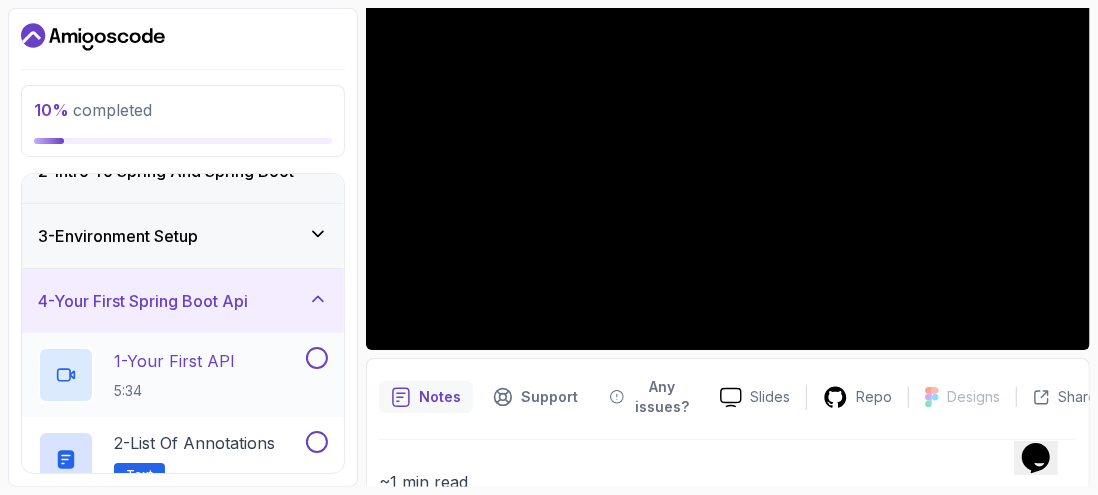 click on "1  -  Your First API" at bounding box center (174, 361) 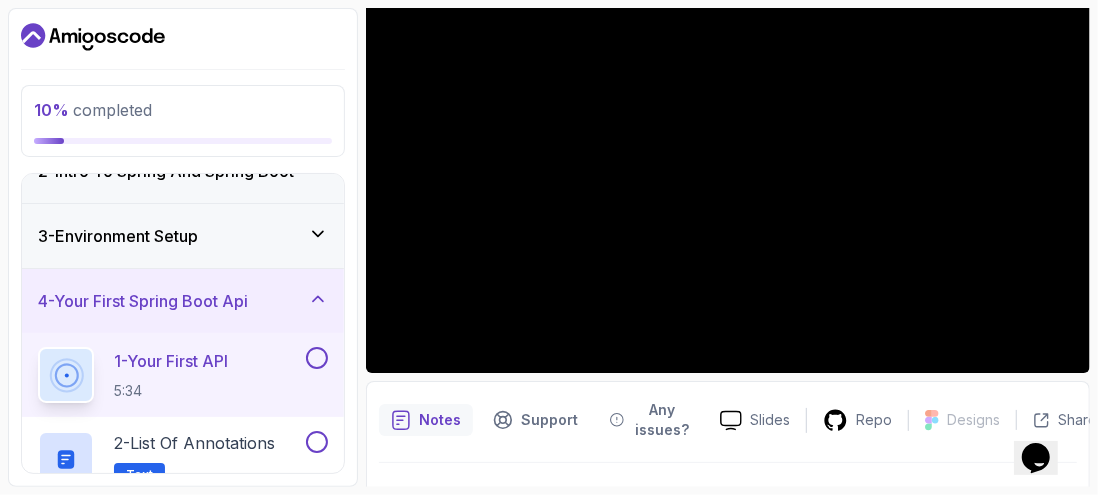 scroll, scrollTop: 235, scrollLeft: 0, axis: vertical 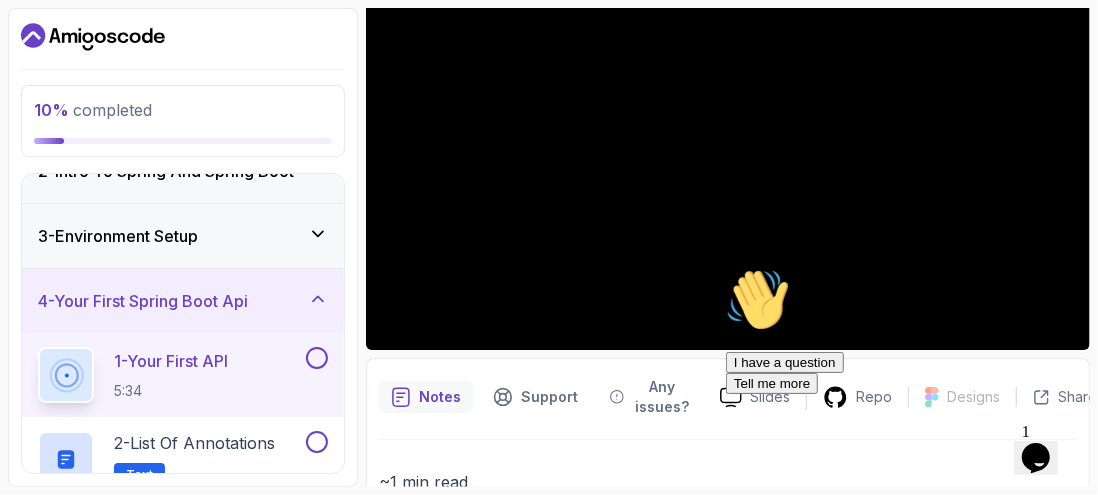 click on "Hi! How can we help? I have a question Tell me more" at bounding box center [905, 330] 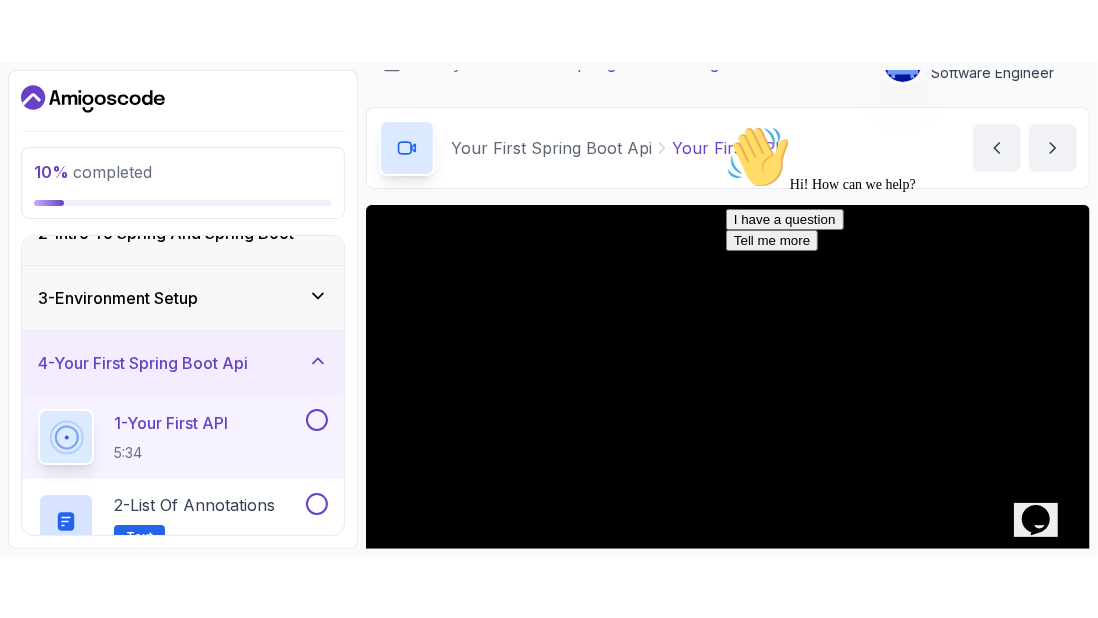 scroll, scrollTop: 235, scrollLeft: 0, axis: vertical 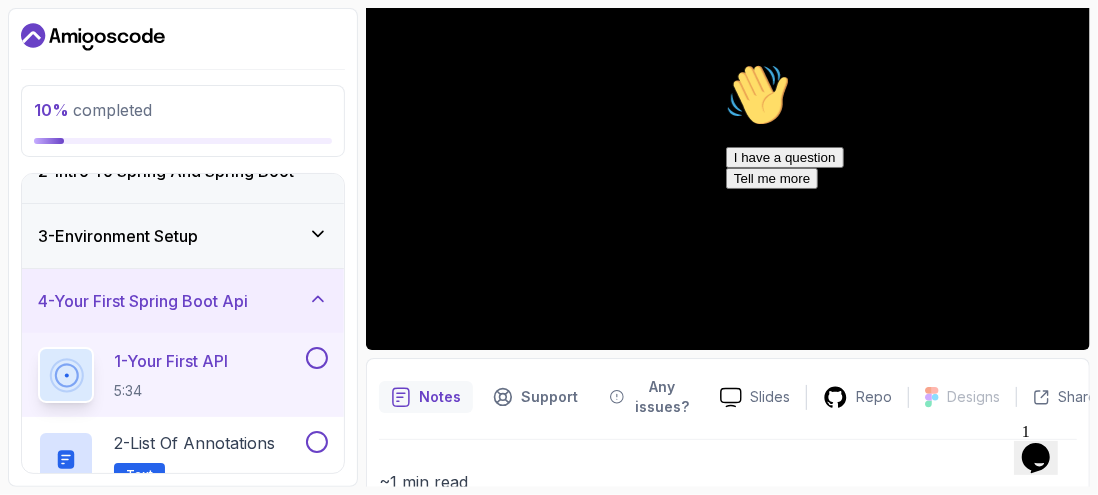 click at bounding box center (725, 62) 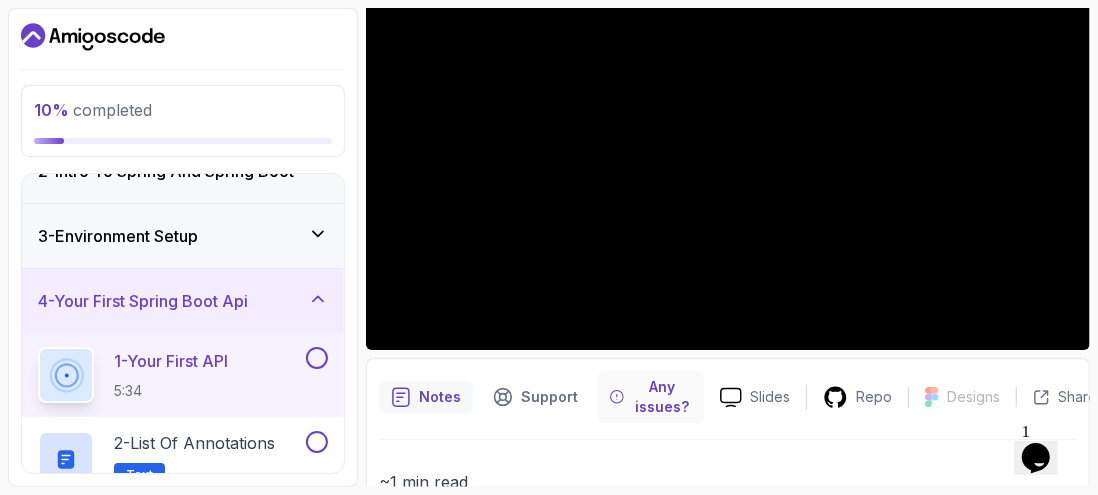 click on "Any issues?" at bounding box center [651, 397] 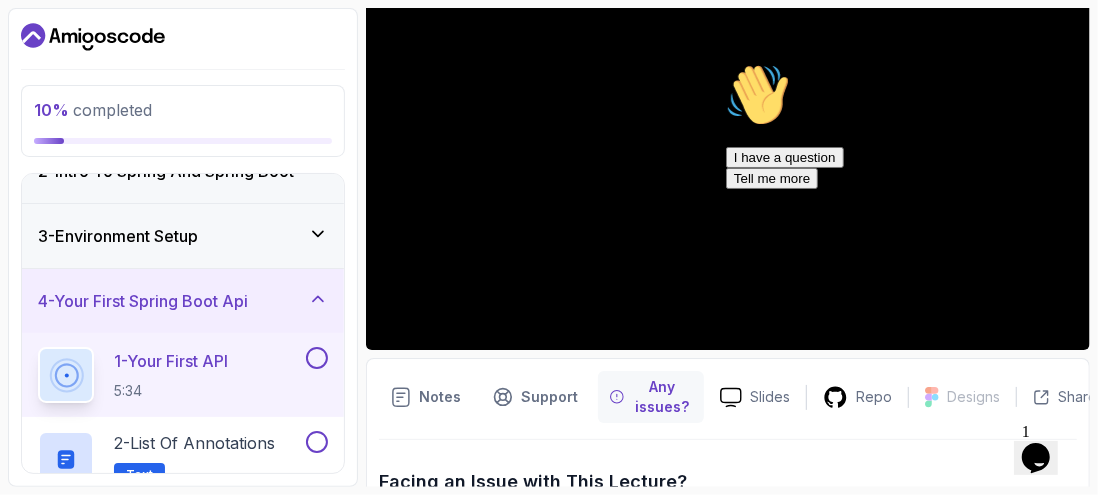 click on "I have a question" at bounding box center (784, 156) 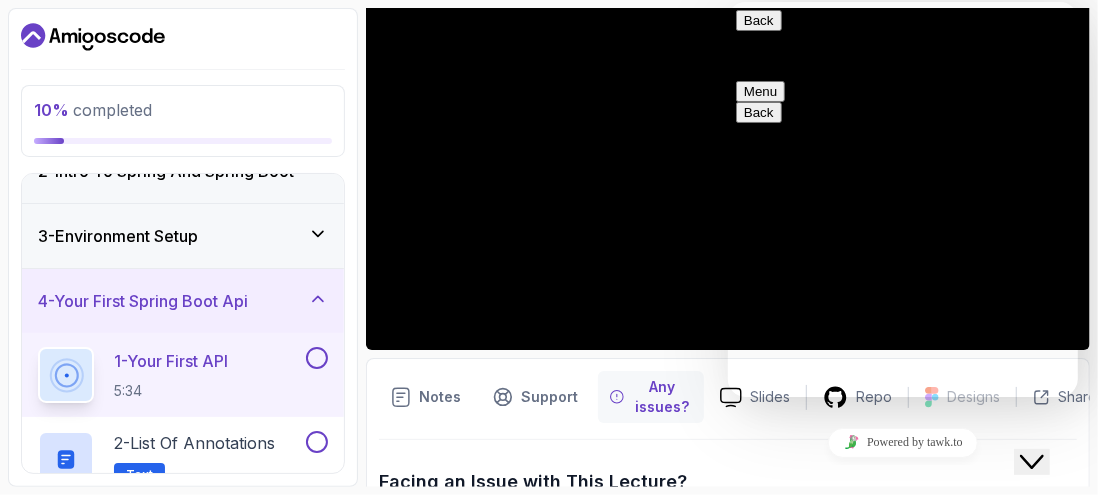 click on "10 % completed 1  -  Intro 2  -  Intro To Spring And Spring Boot 3  -  Environment Setup 4  -  Your First Spring Boot Api 1  -  Your First API 5:34 2  -  List of Annotations Text 3  -  What We Are Going To Build 0:58 5  -  Define The Model 6  -  Docker And Postgres 7  -  Databases Setup 8  -  Spring Data Jpa 9  -  Crud 10  -  Exercises 11  -  Artificial Intelligence 12  -  Outro" at bounding box center [183, 247] 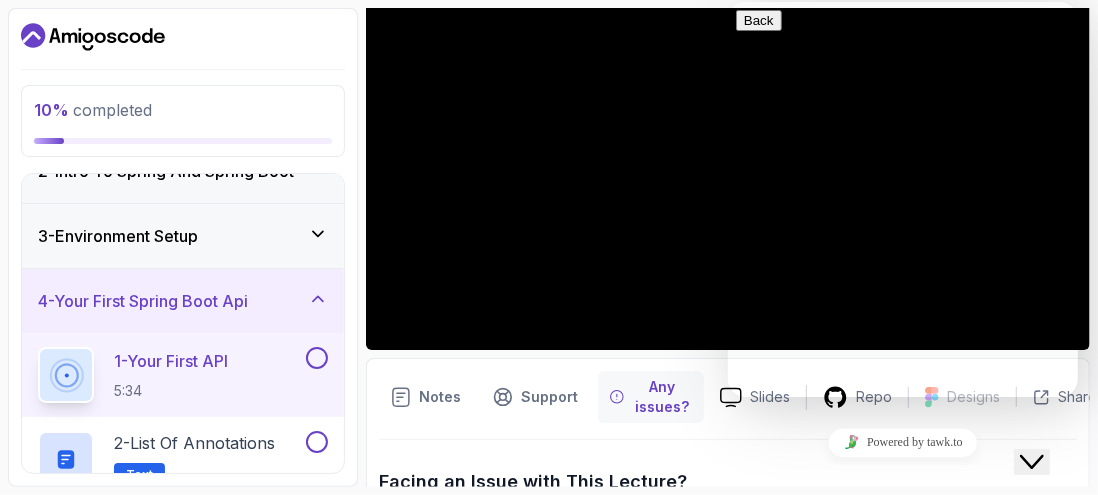click on "Slides Repo Designs Design not available Share Notes Support Any issues? Slides Repo Designs Design not available Share Facing an Issue with This Lecture? Help us improve by sharing the details of the issue you're experiencing. We'll review your report and work to resolve it as soon as possible. you're experiencing. We'll review your report and Submit your Issue" at bounding box center [728, 372] 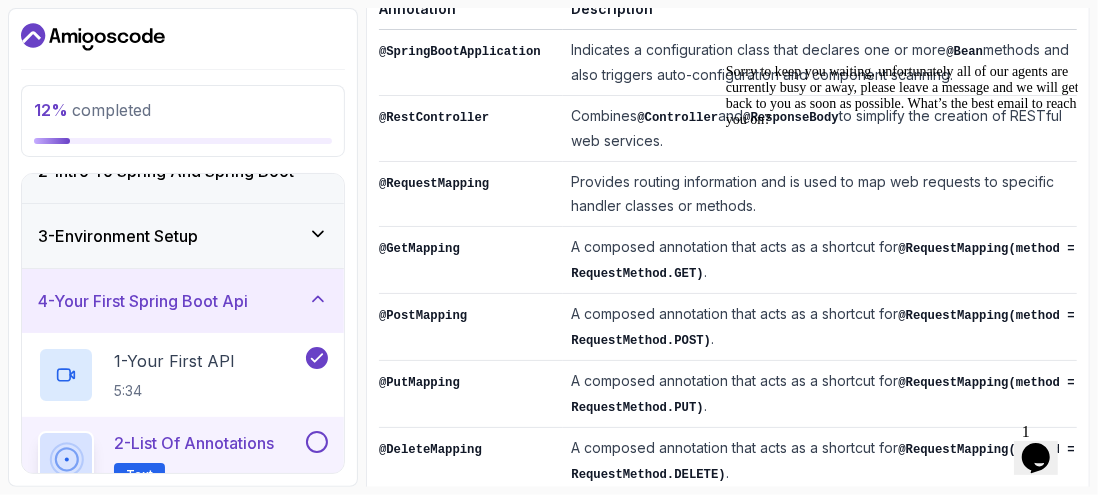 scroll, scrollTop: 500, scrollLeft: 0, axis: vertical 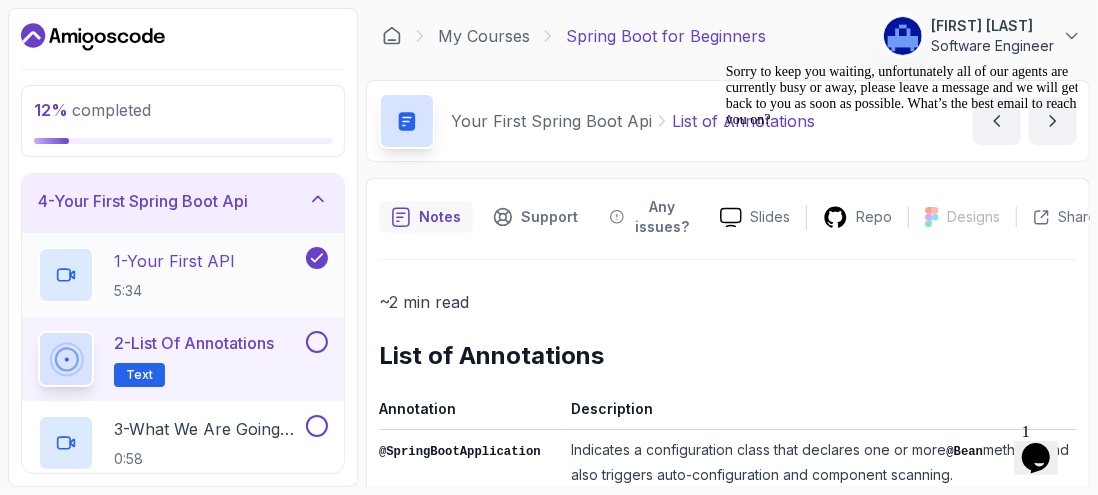 click on "1  -  Your First API" at bounding box center [174, 261] 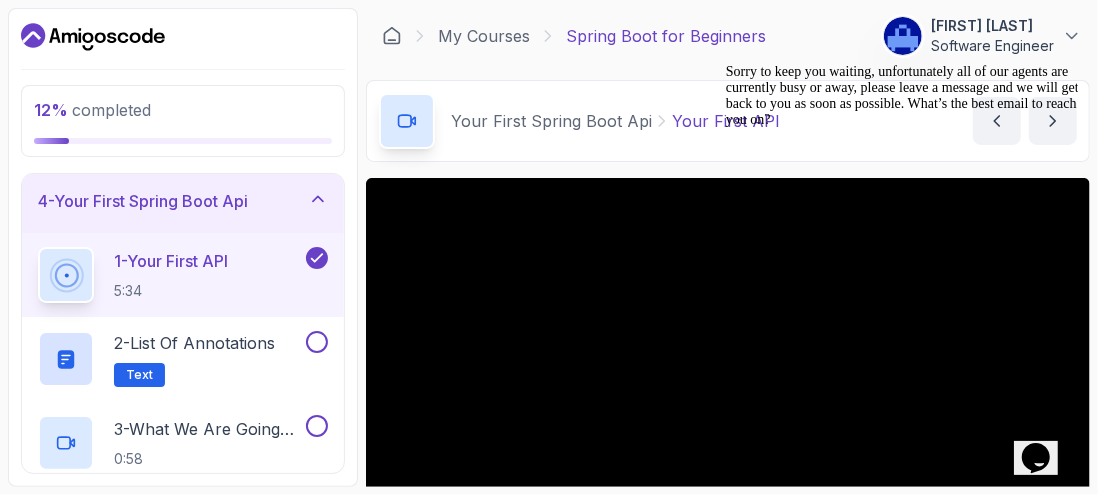click at bounding box center (725, 63) 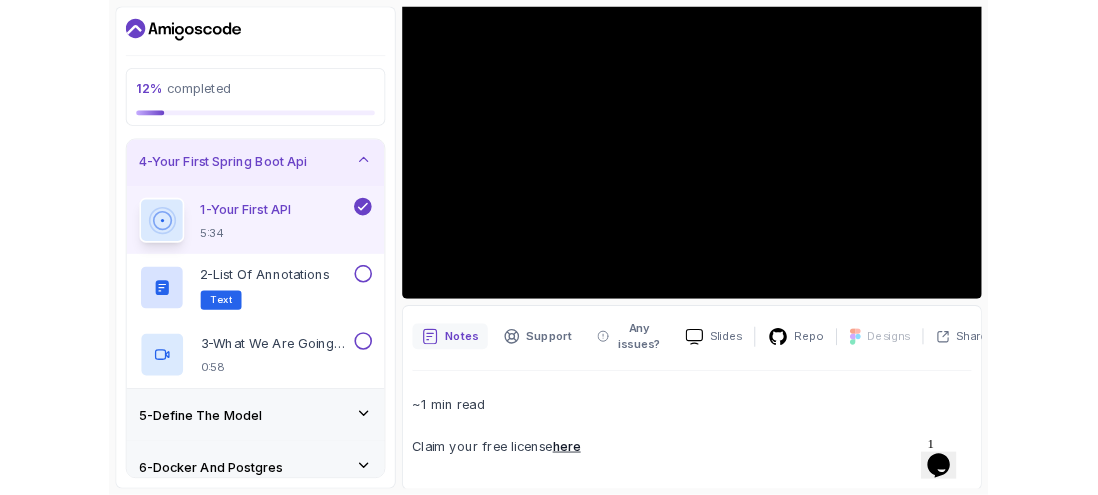scroll, scrollTop: 300, scrollLeft: 0, axis: vertical 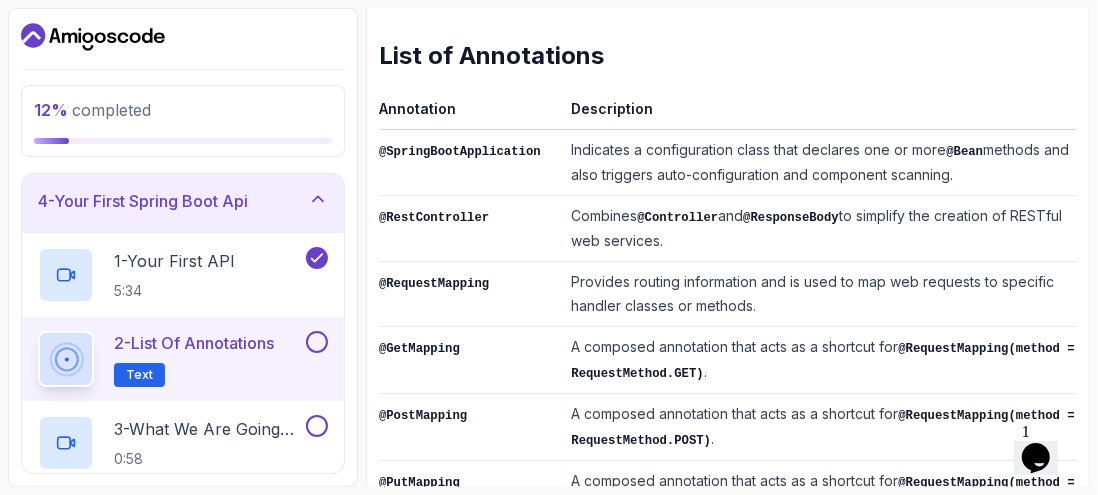 click on "2  -  List of Annotations" at bounding box center [194, 343] 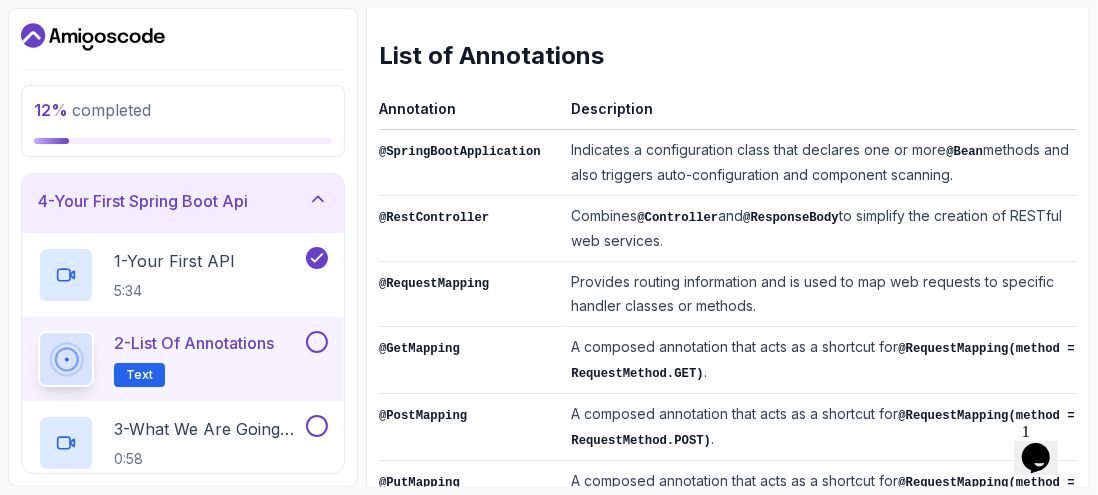 click at bounding box center [317, 342] 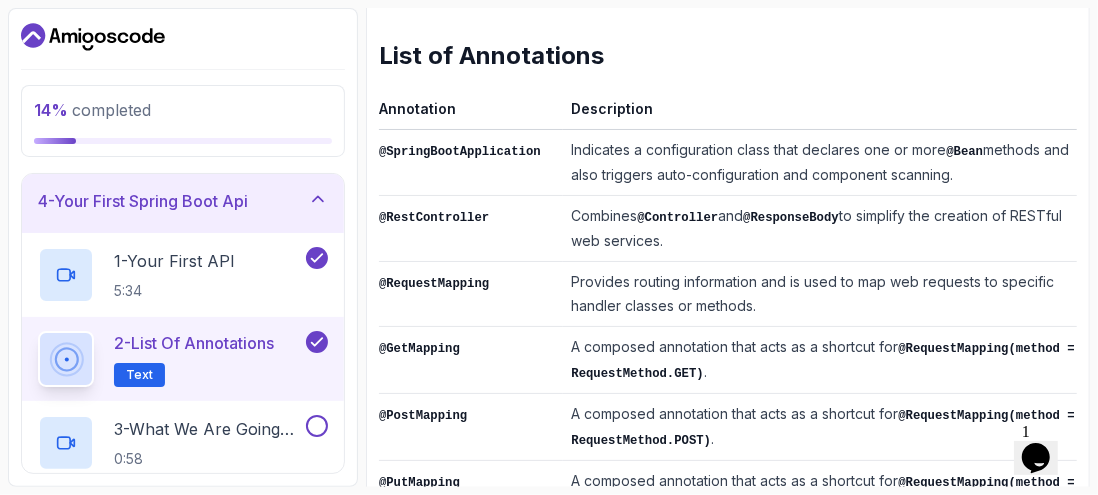 click on "Text" at bounding box center [139, 375] 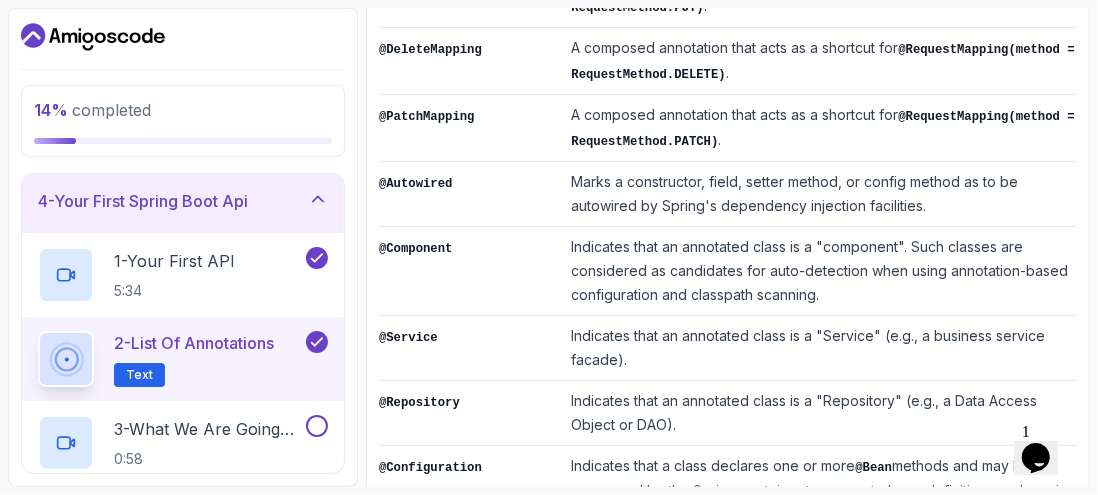 scroll, scrollTop: 1000, scrollLeft: 0, axis: vertical 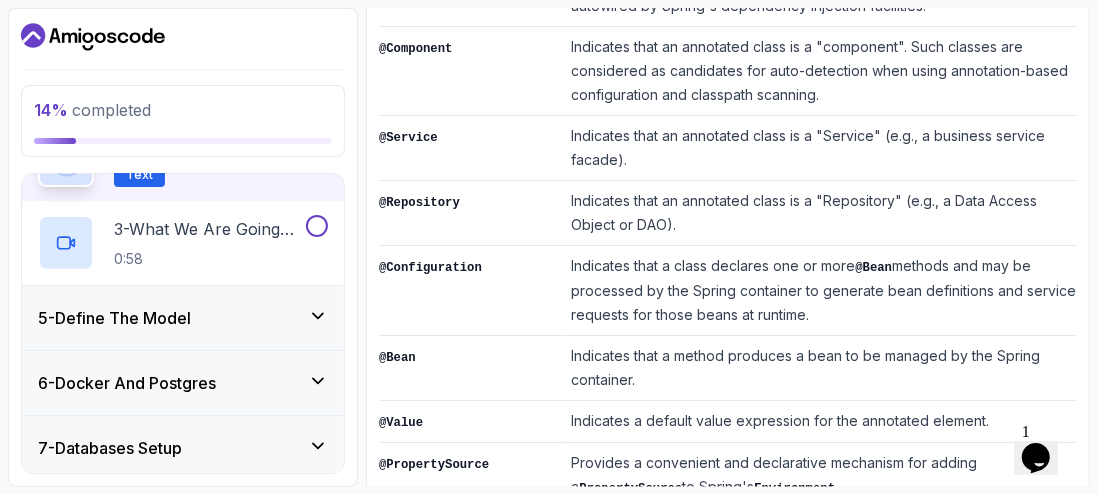 click on "5  -  Define The Model" at bounding box center (183, 318) 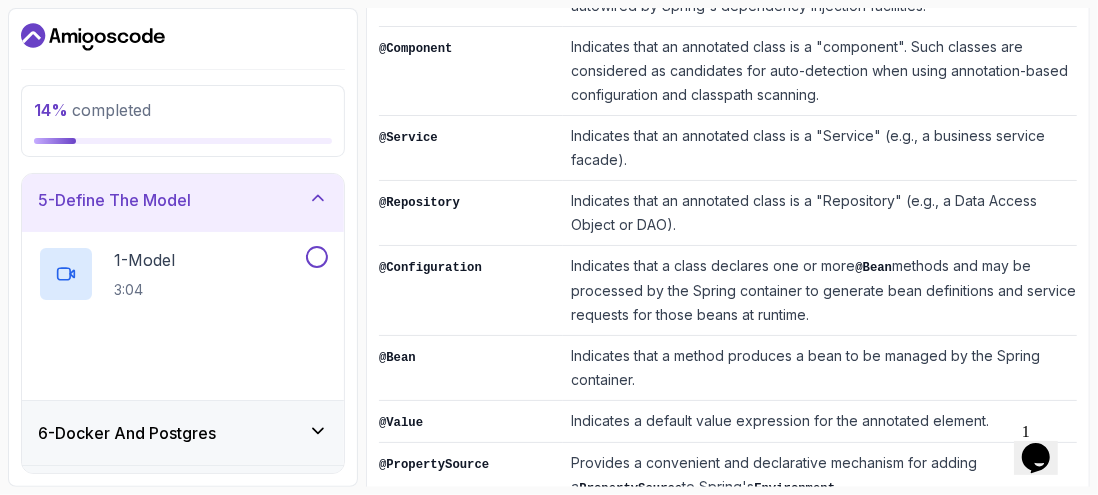 scroll, scrollTop: 366, scrollLeft: 0, axis: vertical 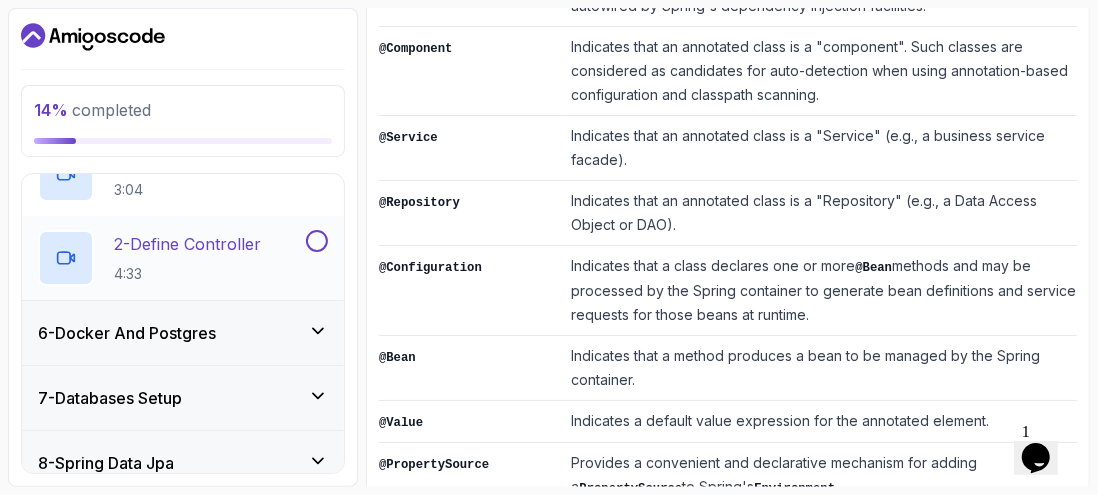 click on "6  -  Docker And Postgres" at bounding box center (183, 333) 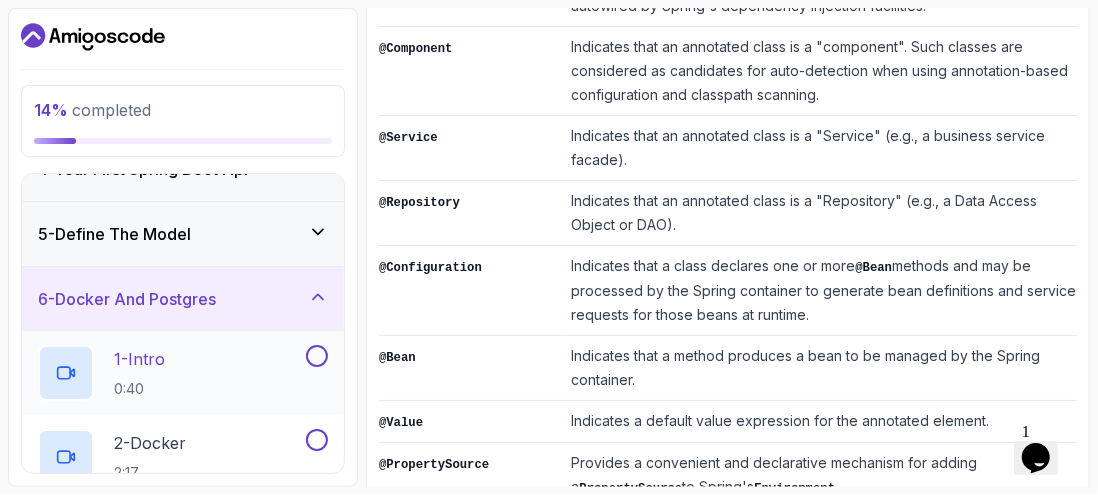 scroll, scrollTop: 0, scrollLeft: 0, axis: both 